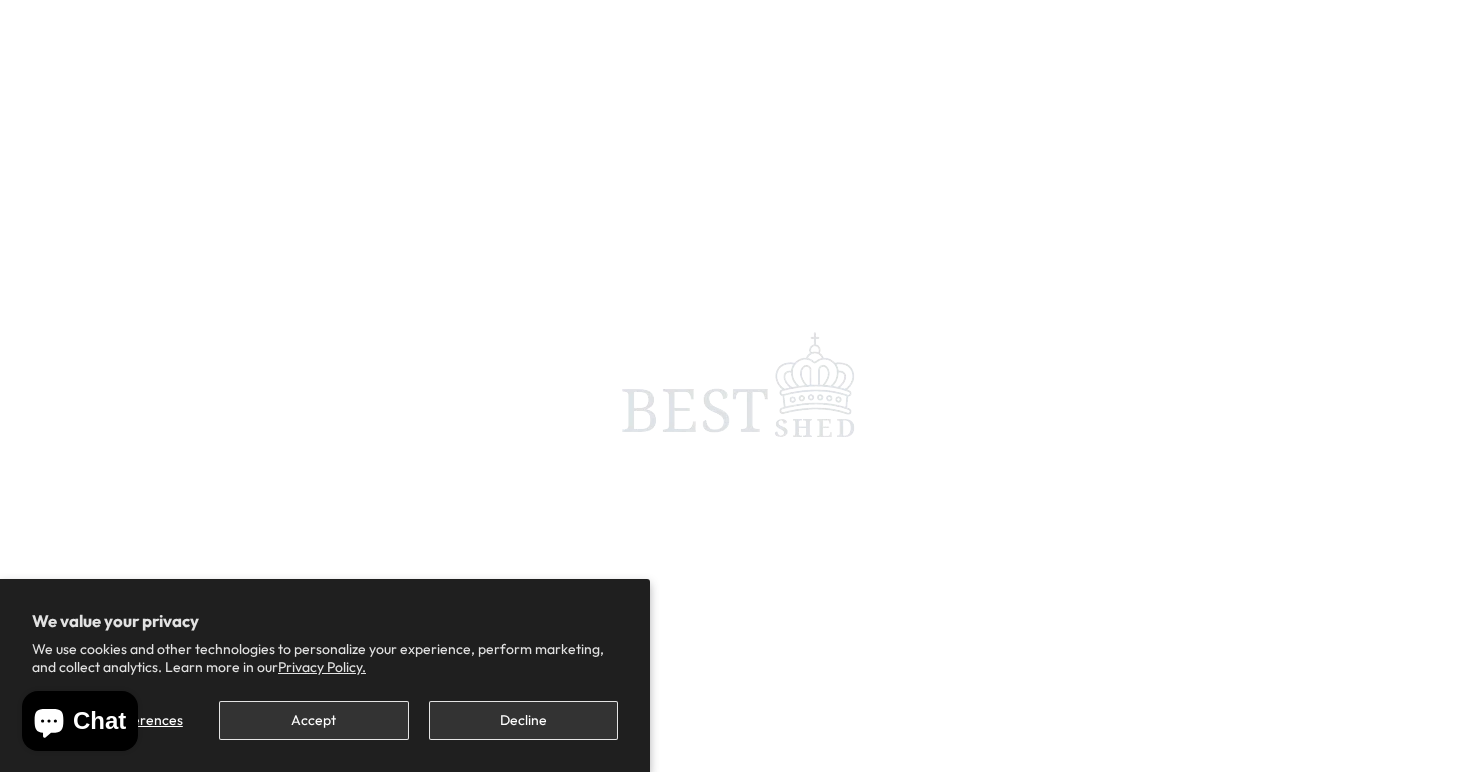 scroll, scrollTop: 0, scrollLeft: 0, axis: both 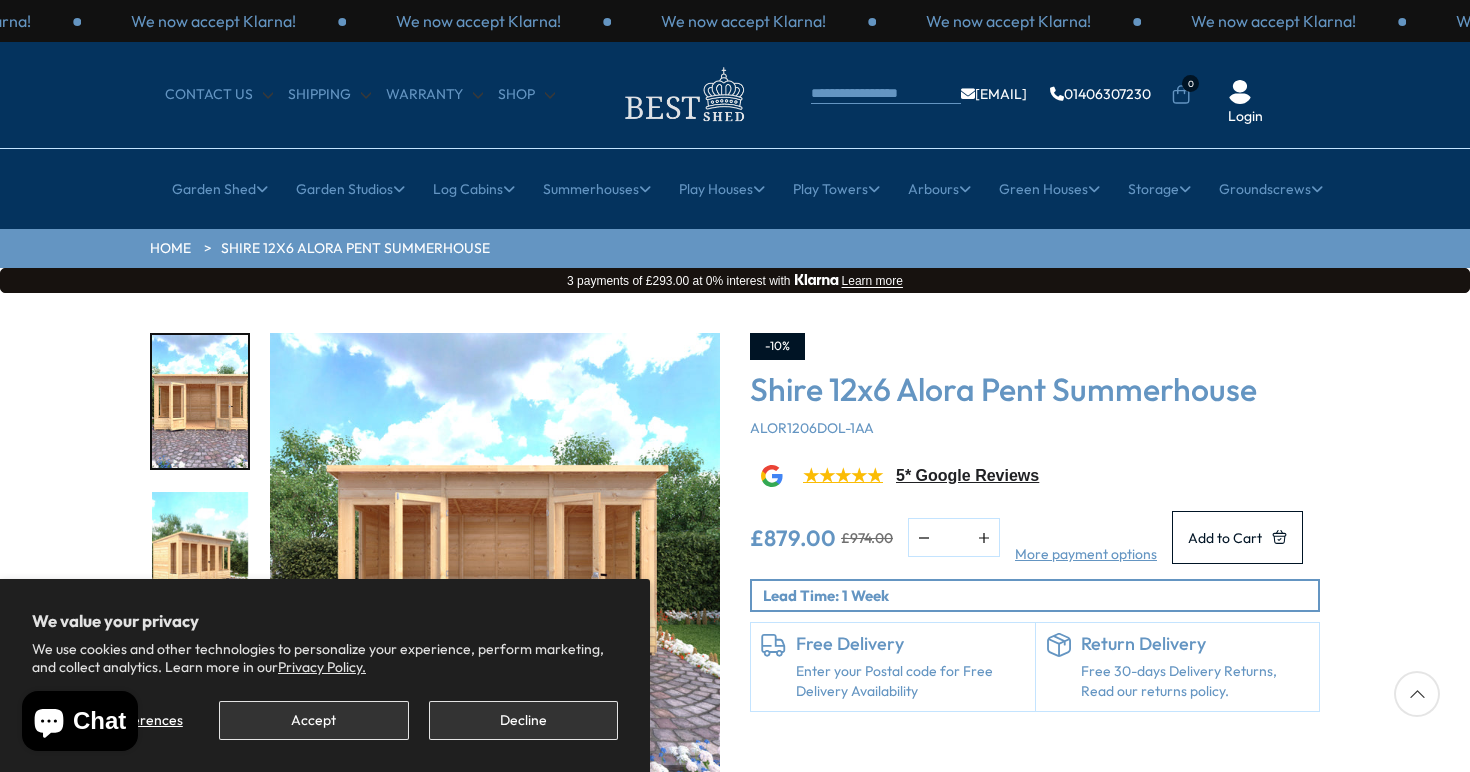 click on "Accept" at bounding box center (313, 720) 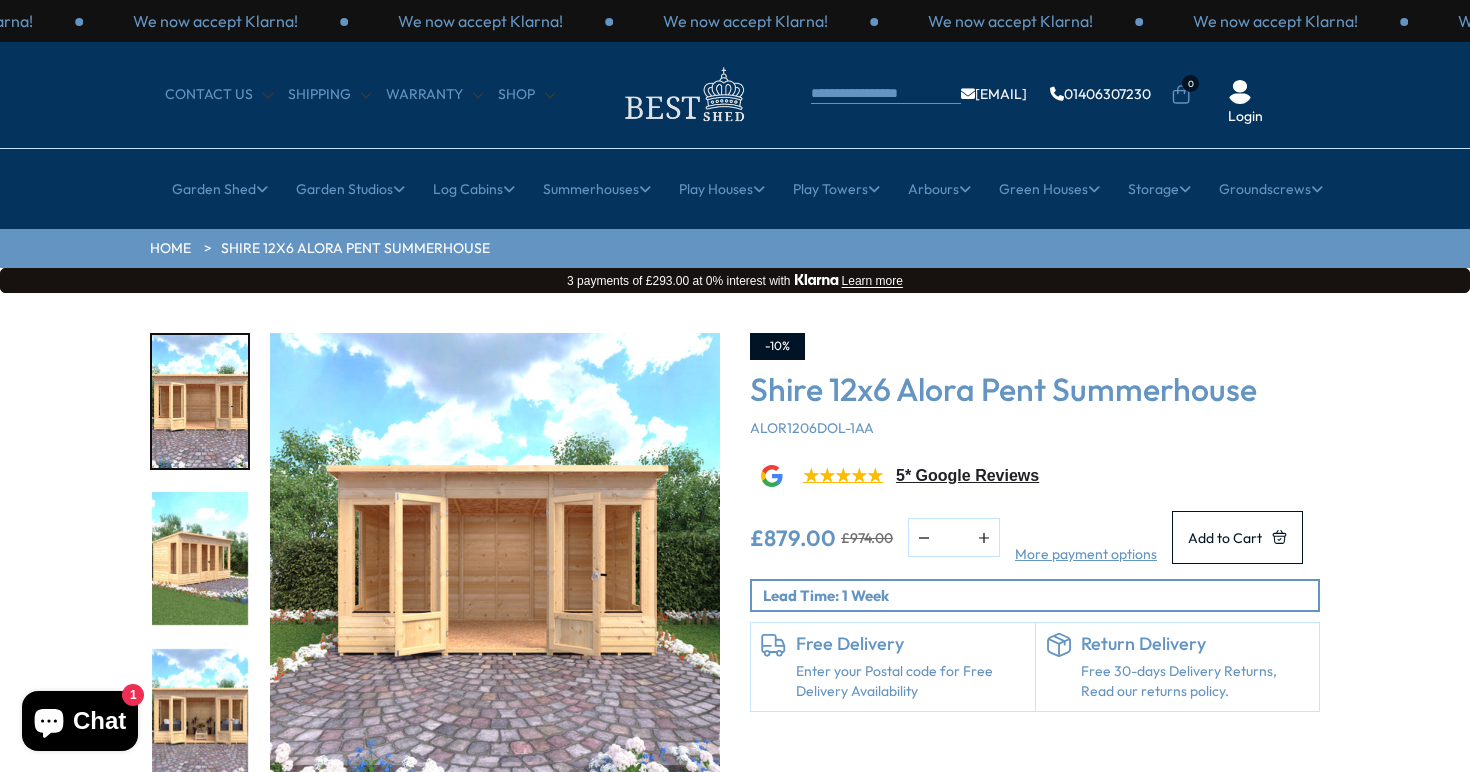 scroll, scrollTop: 0, scrollLeft: 0, axis: both 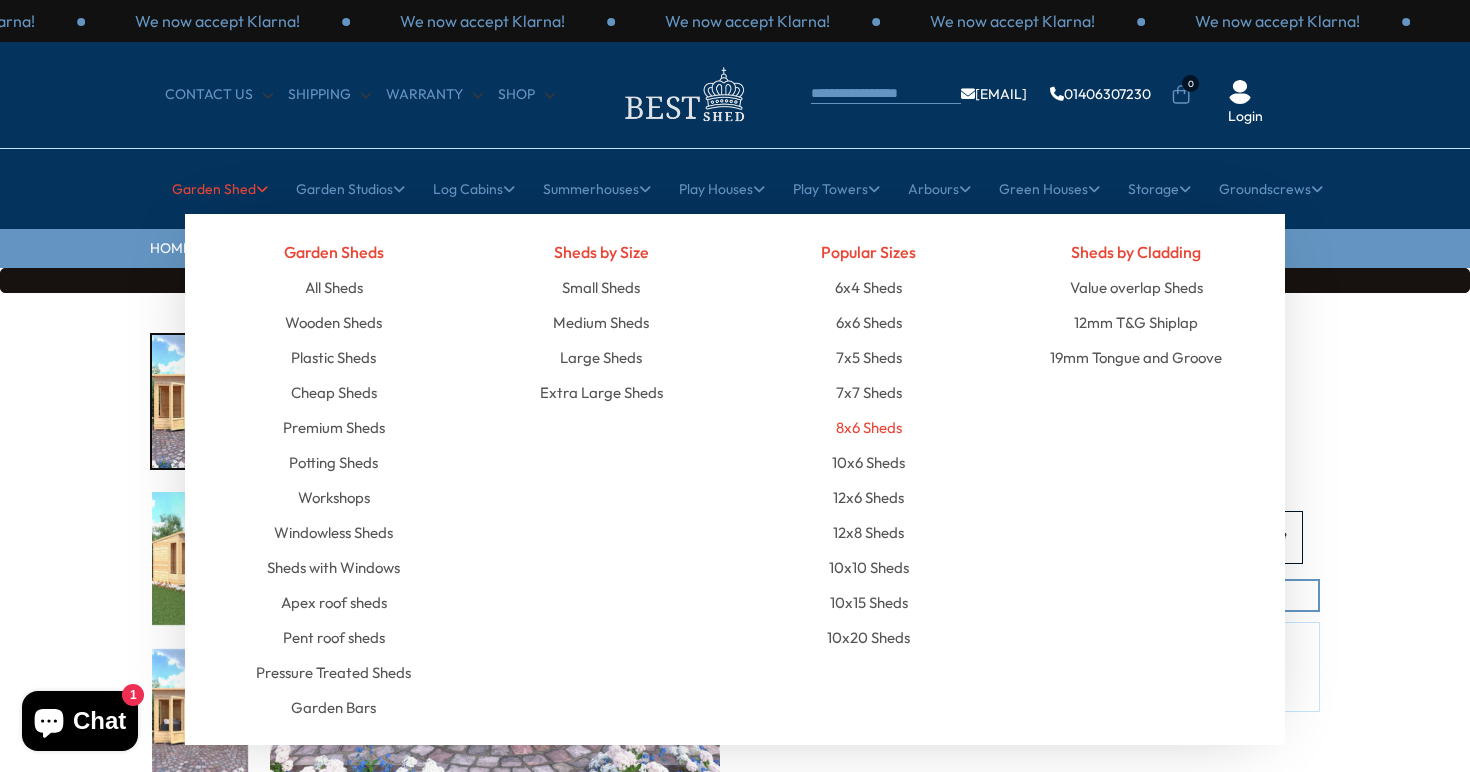 click on "8x6 Sheds" at bounding box center [869, 427] 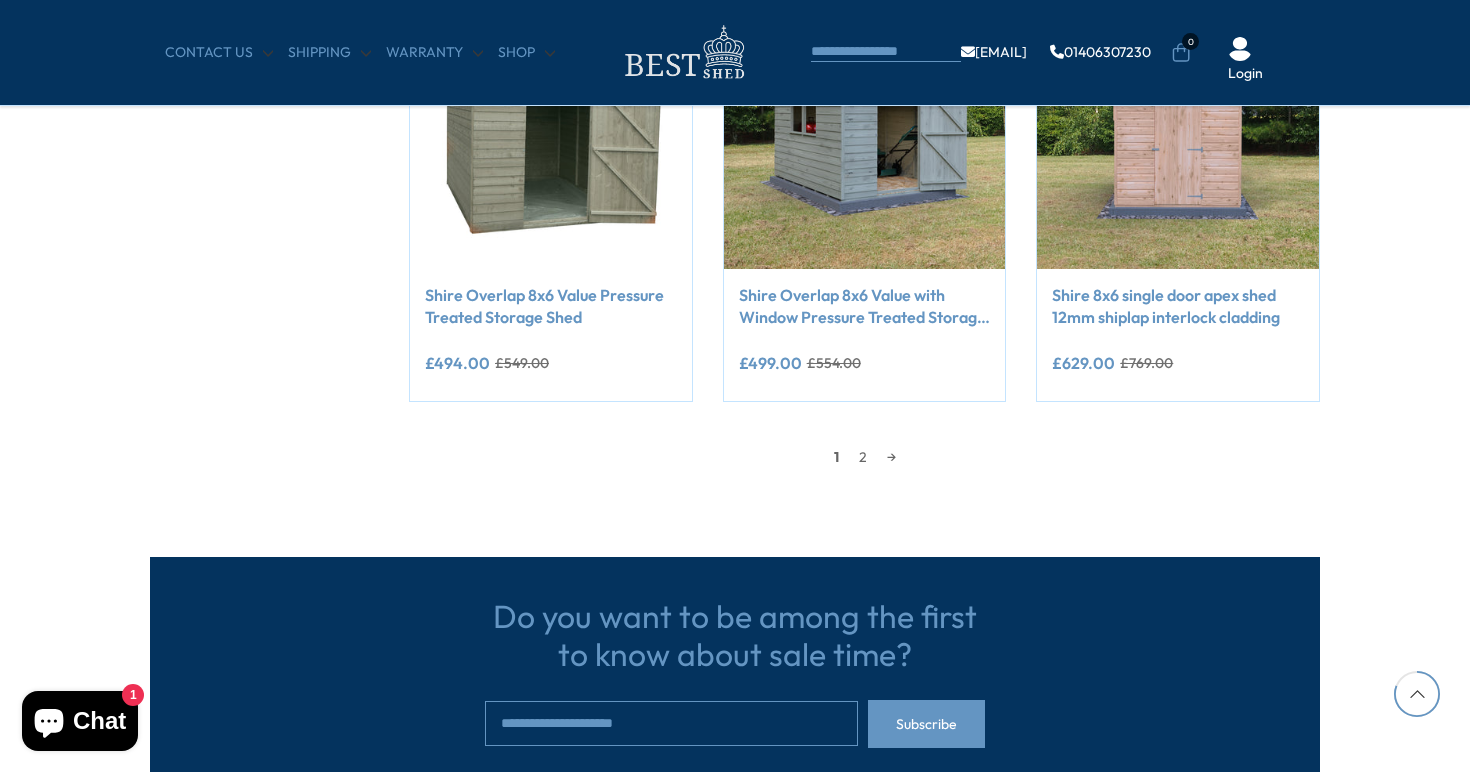scroll, scrollTop: 1812, scrollLeft: 0, axis: vertical 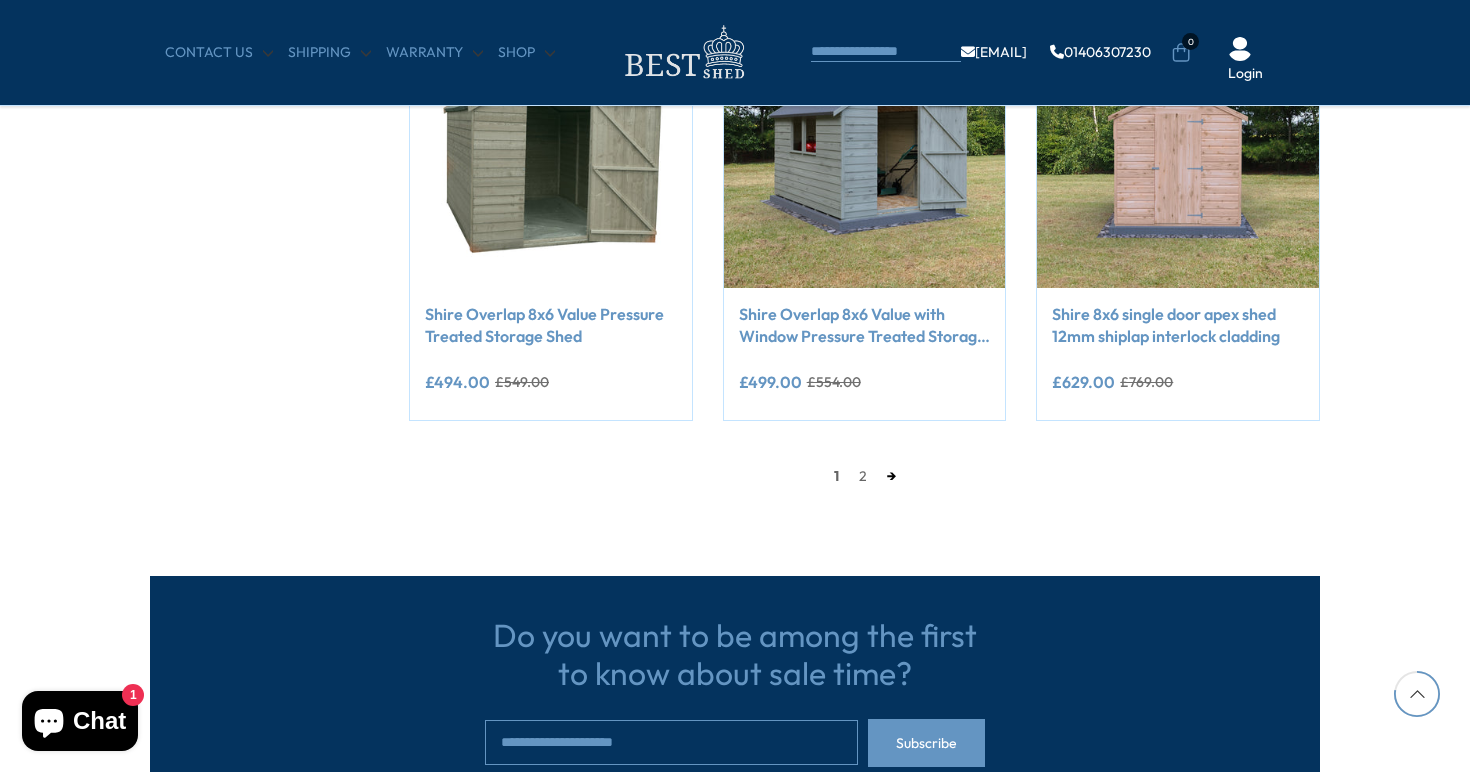 click on "→" at bounding box center (891, 476) 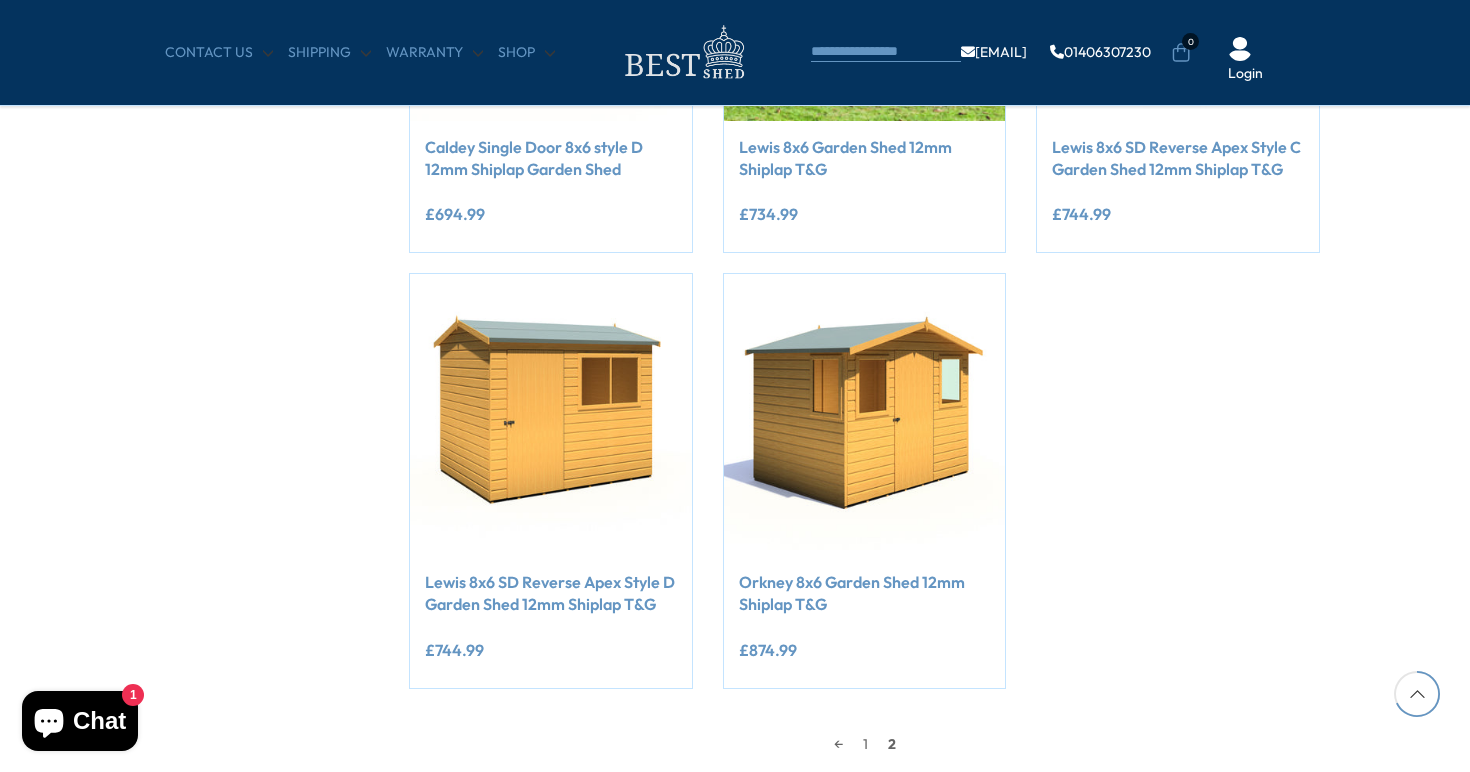scroll, scrollTop: 1529, scrollLeft: 0, axis: vertical 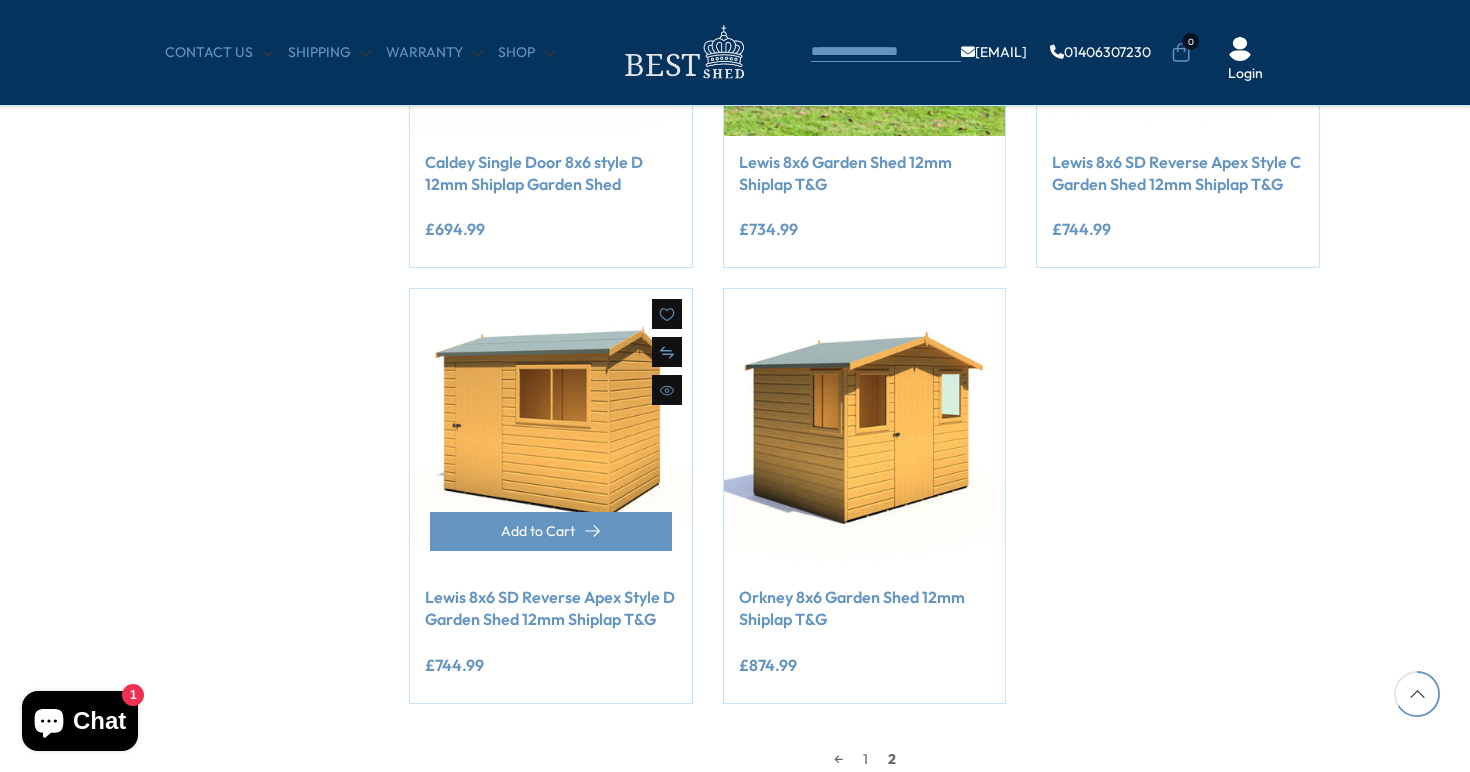 click at bounding box center (551, 430) 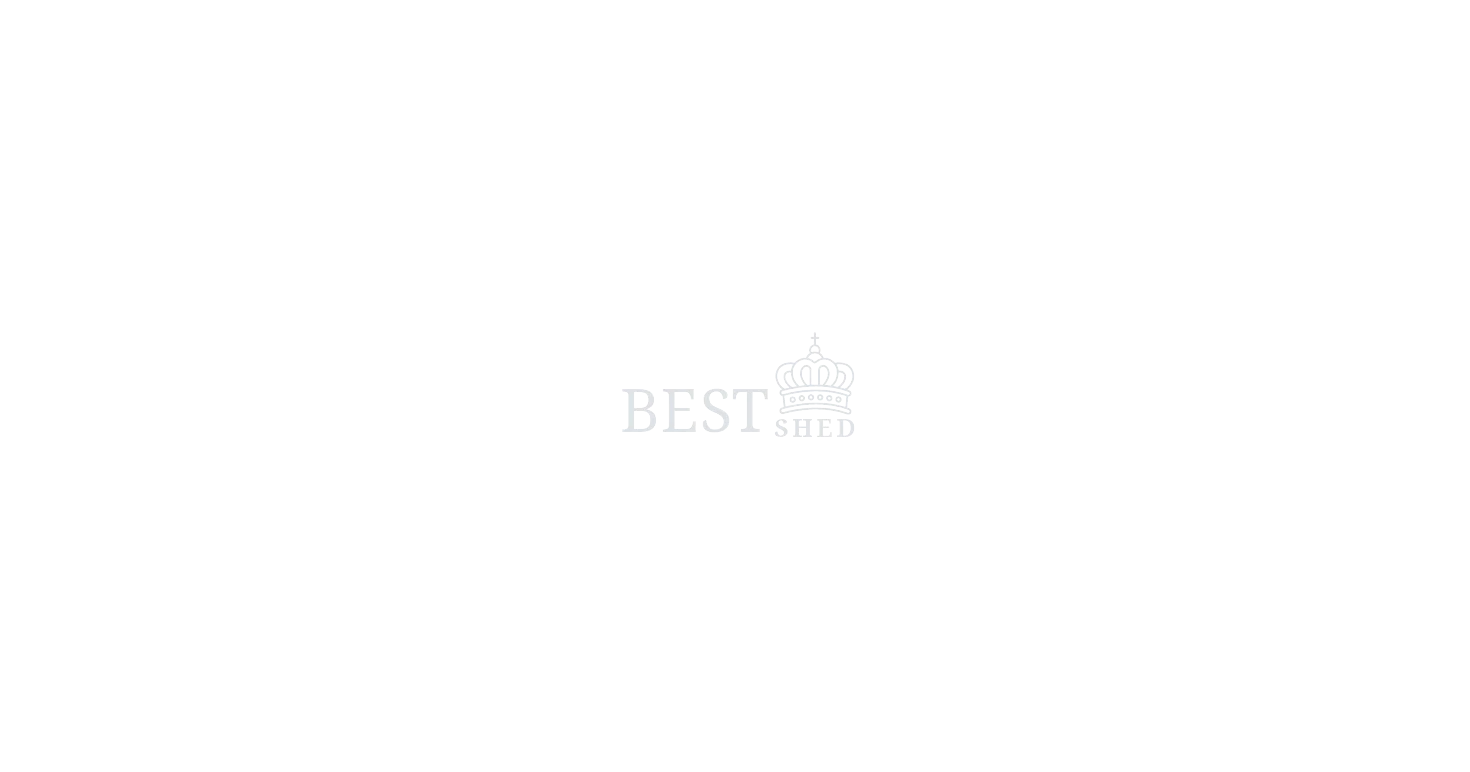 scroll, scrollTop: 0, scrollLeft: 0, axis: both 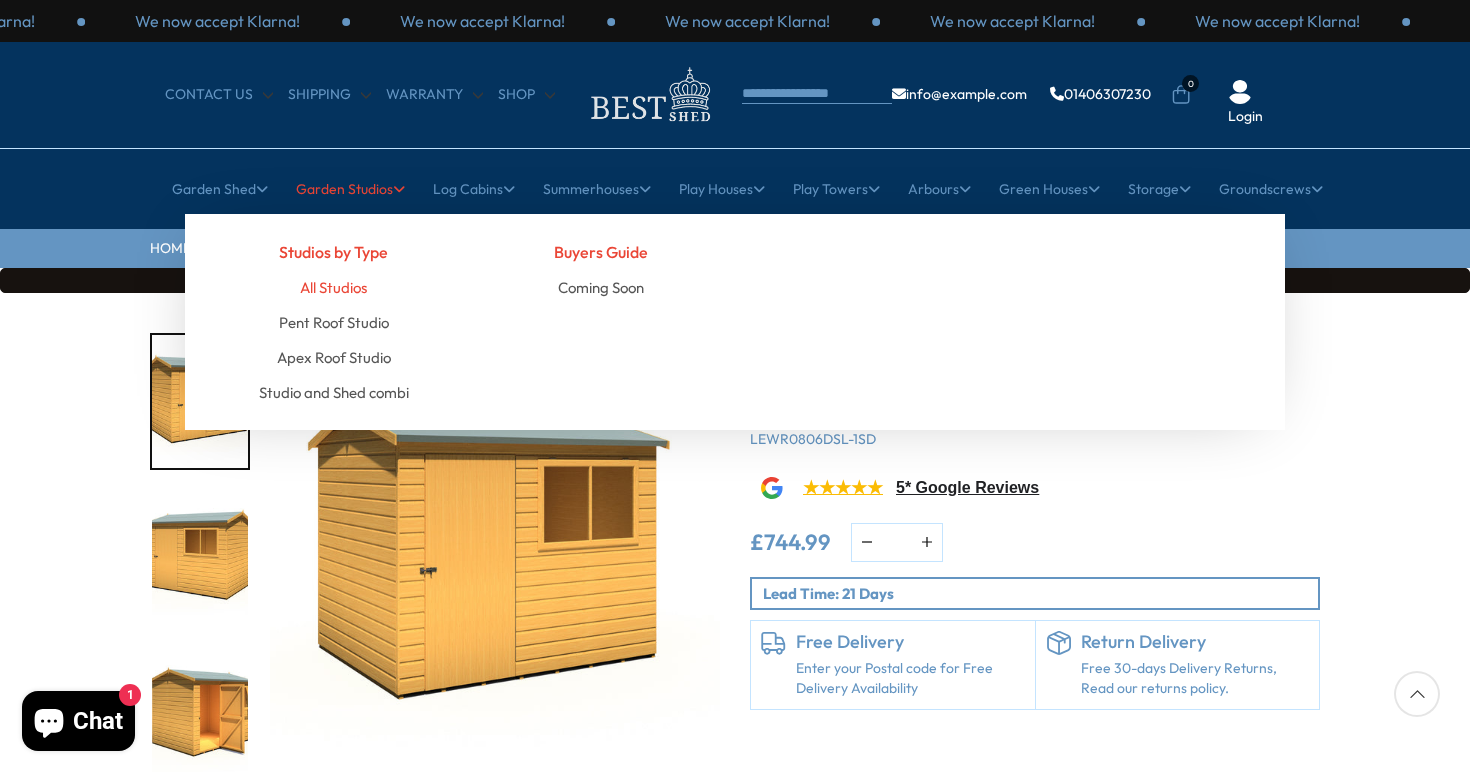 click on "All Studios" at bounding box center [333, 287] 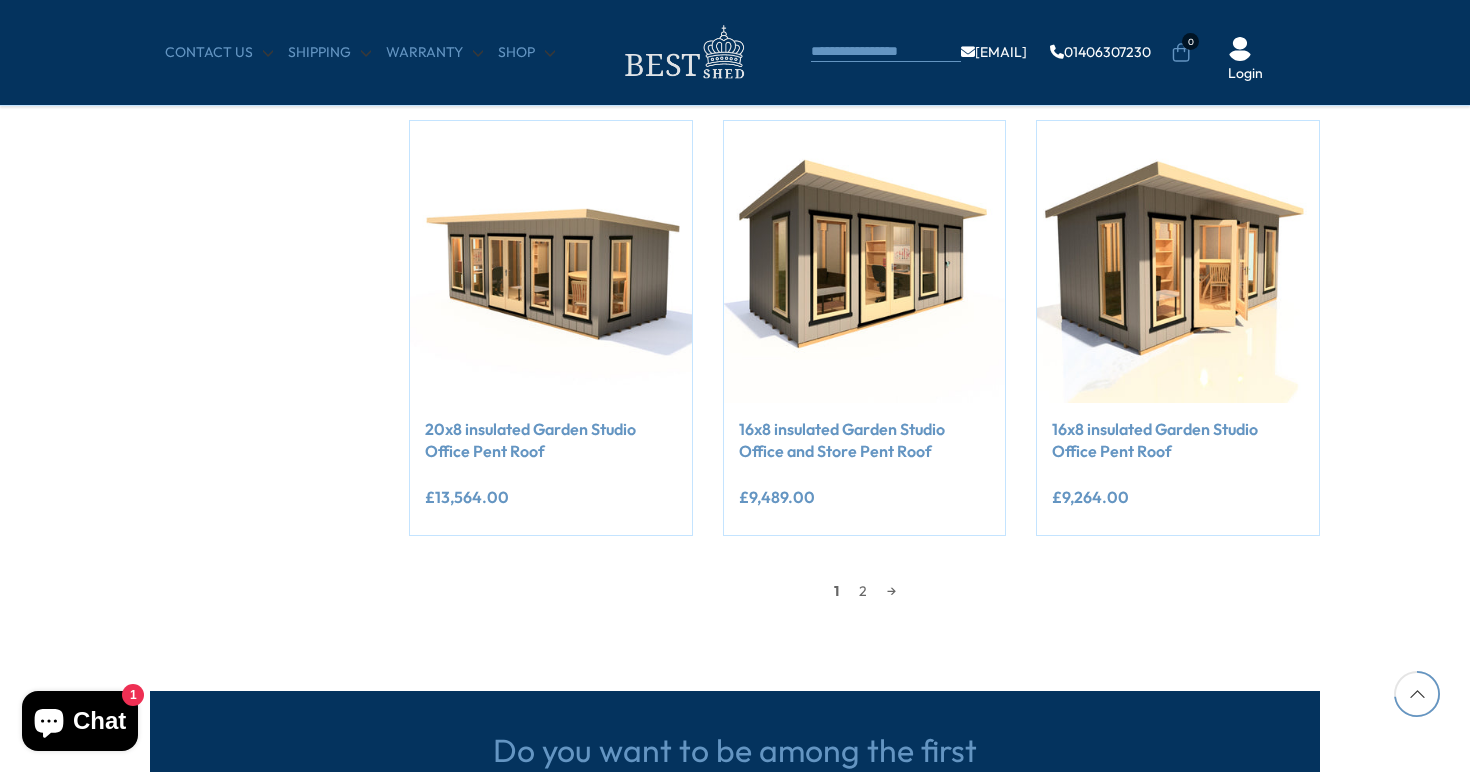 scroll, scrollTop: 1705, scrollLeft: 0, axis: vertical 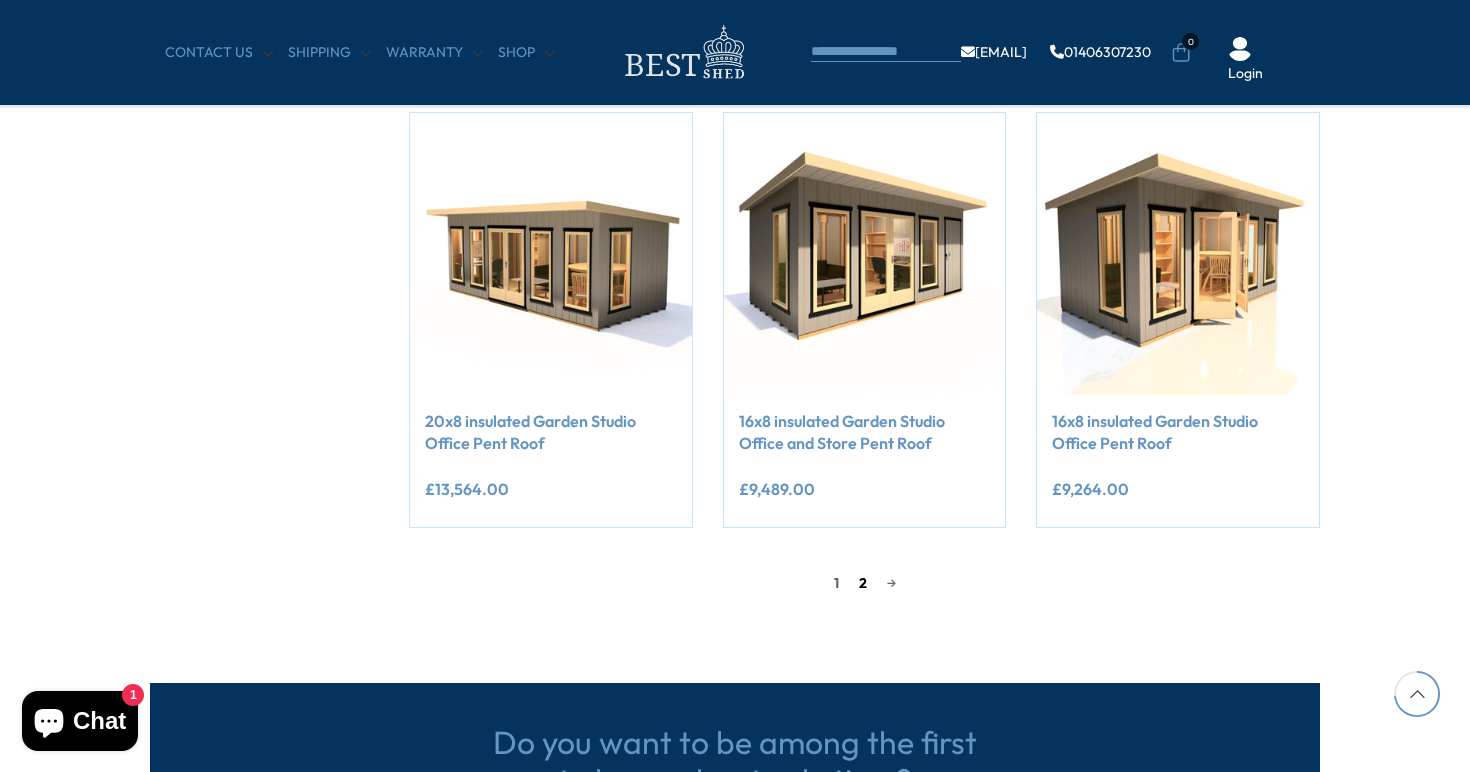 click on "2" at bounding box center (863, 583) 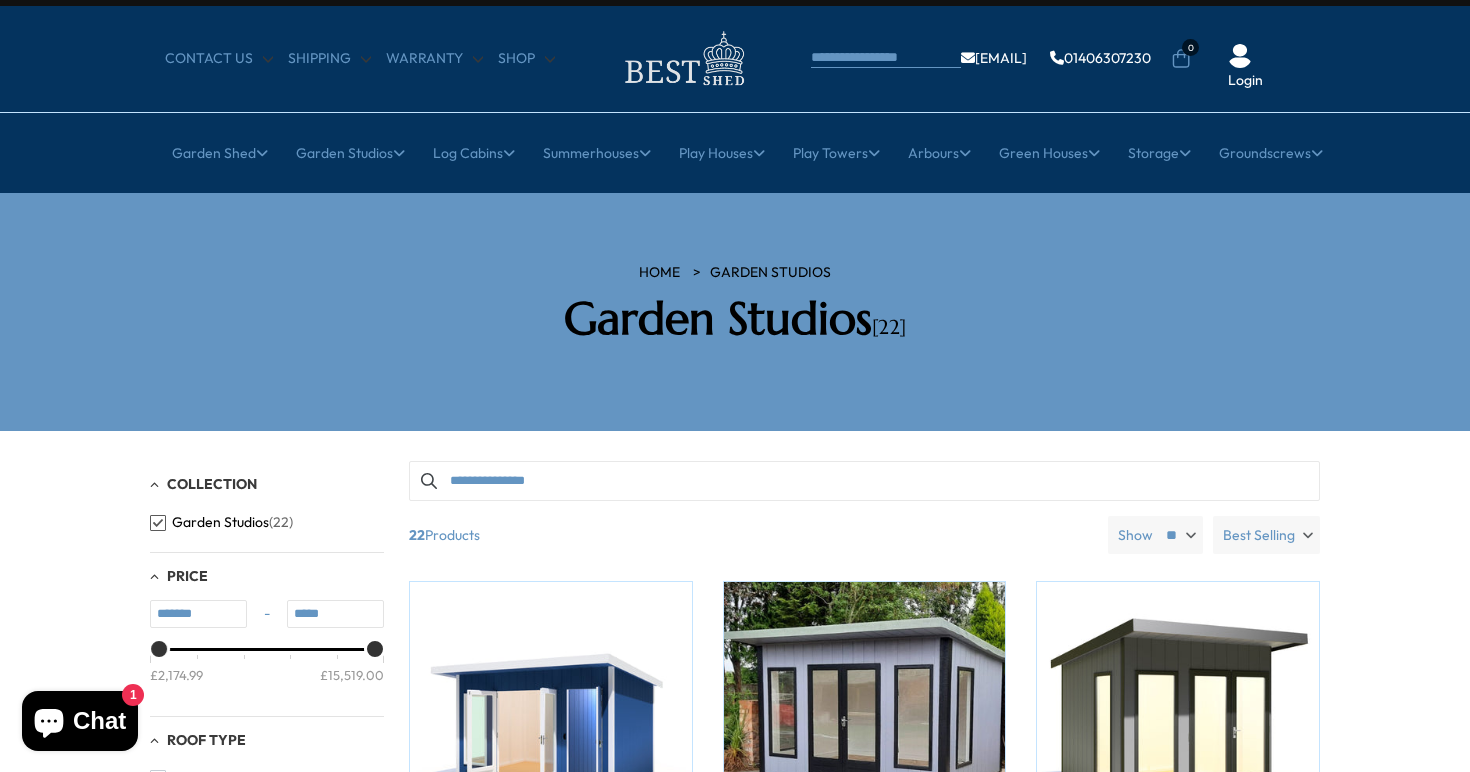 scroll, scrollTop: 33, scrollLeft: 0, axis: vertical 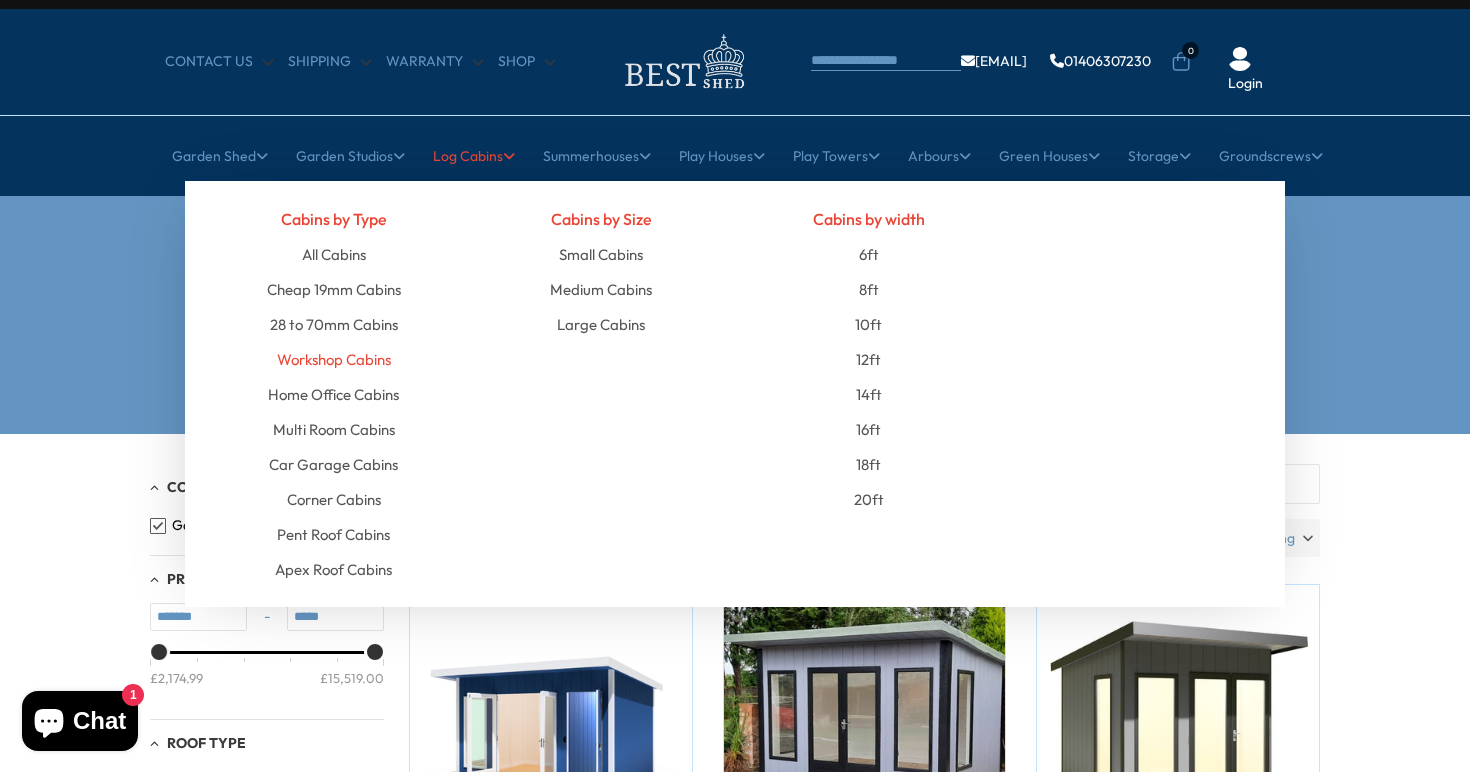 click on "Workshop Cabins" at bounding box center (334, 359) 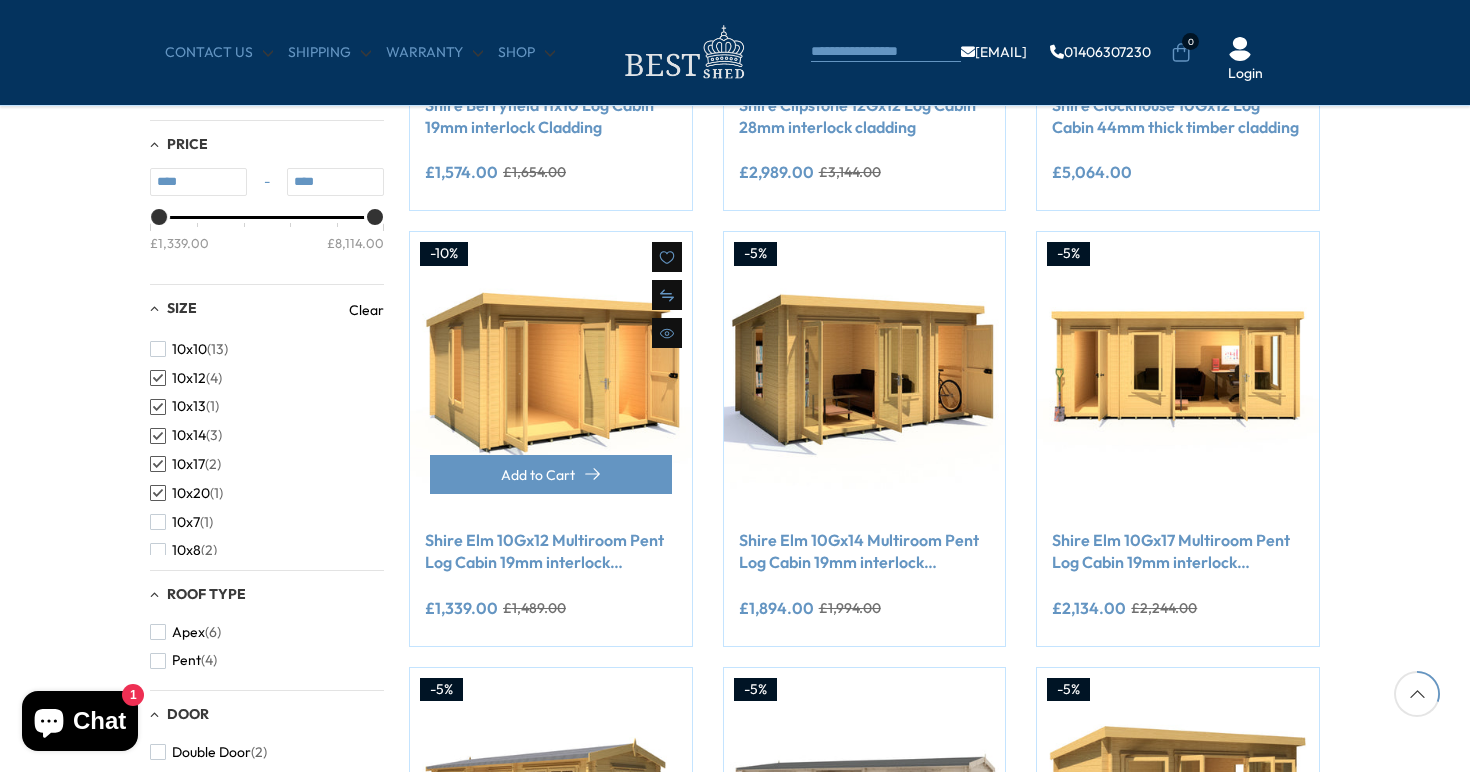 scroll, scrollTop: 709, scrollLeft: 0, axis: vertical 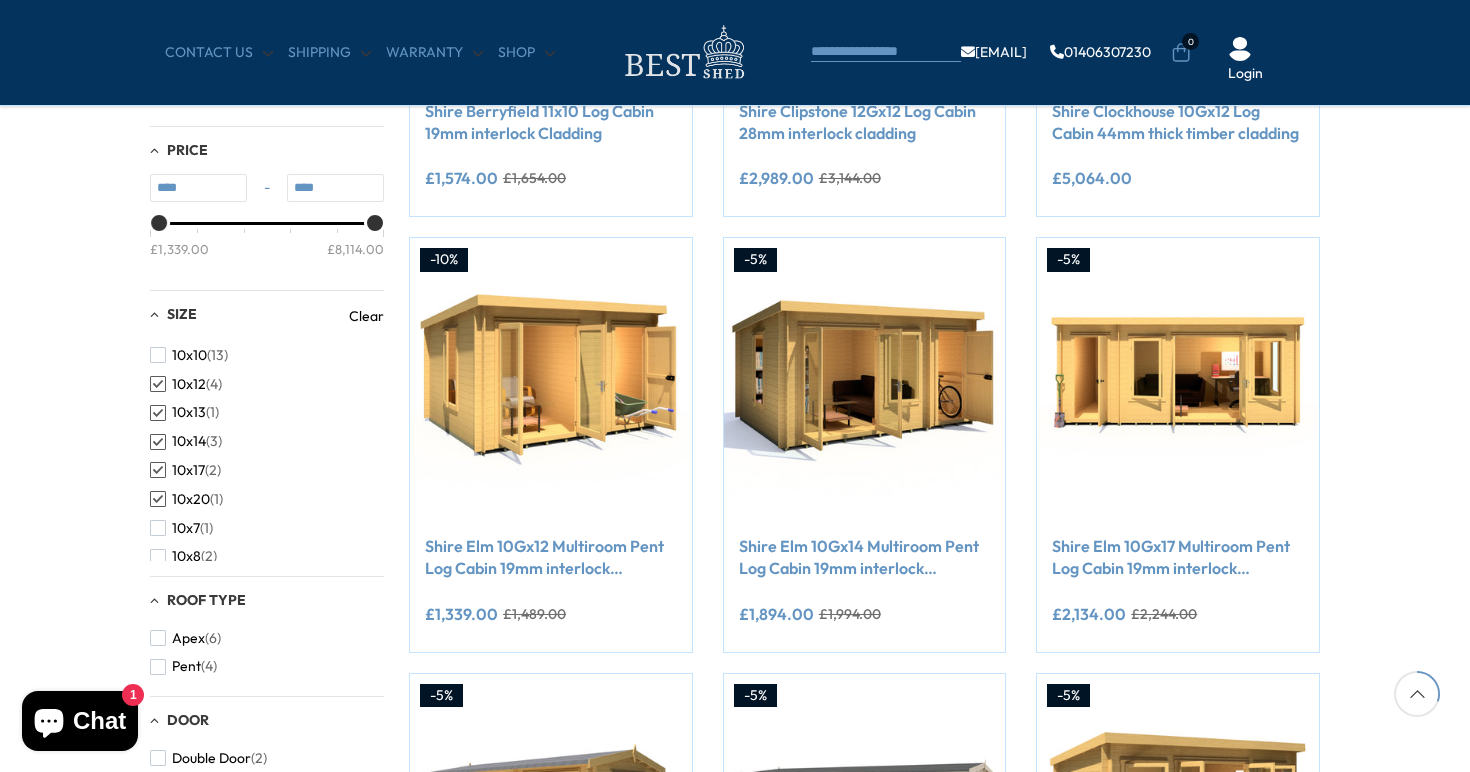 click on "Clear" at bounding box center (366, 316) 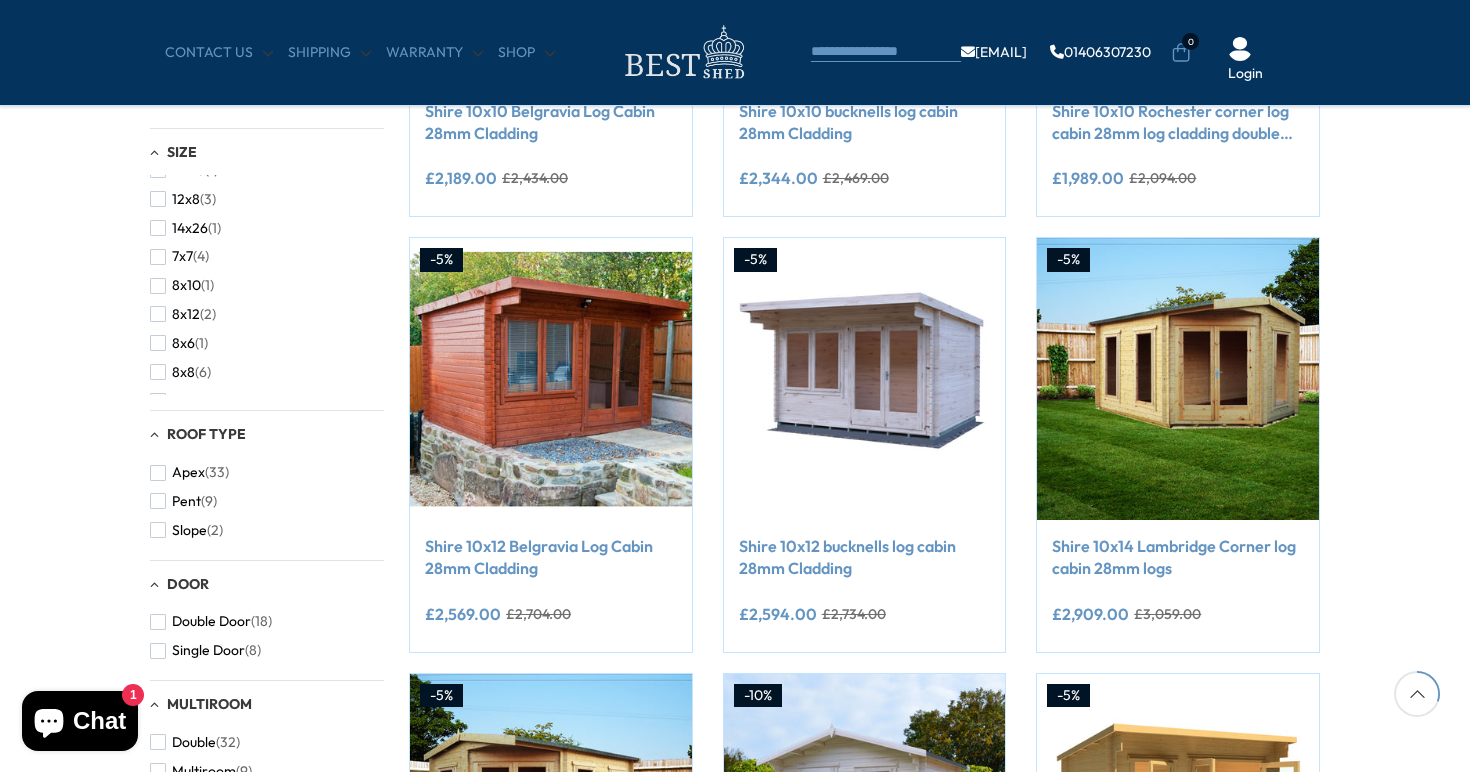 scroll, scrollTop: 368, scrollLeft: 0, axis: vertical 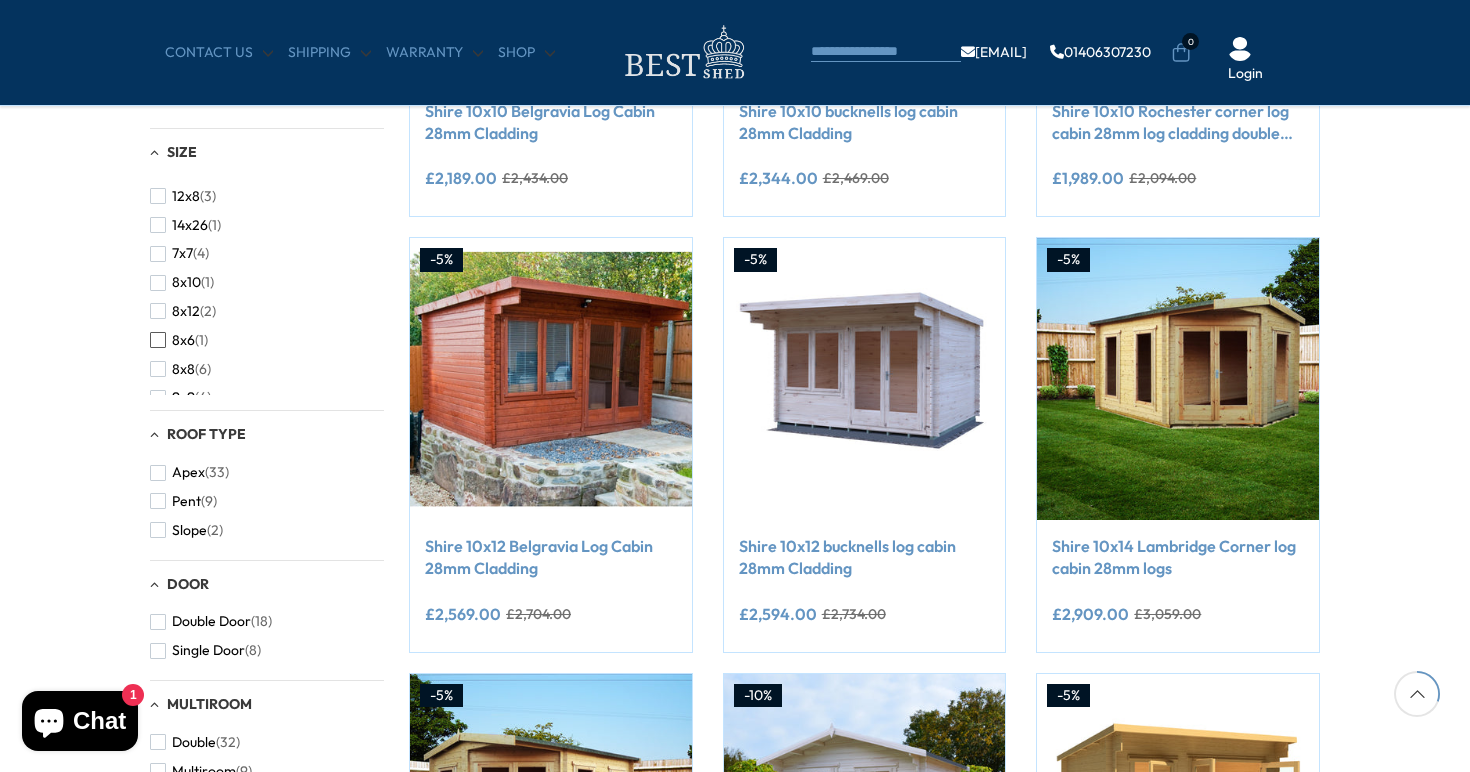 click on "8x6" at bounding box center [183, 340] 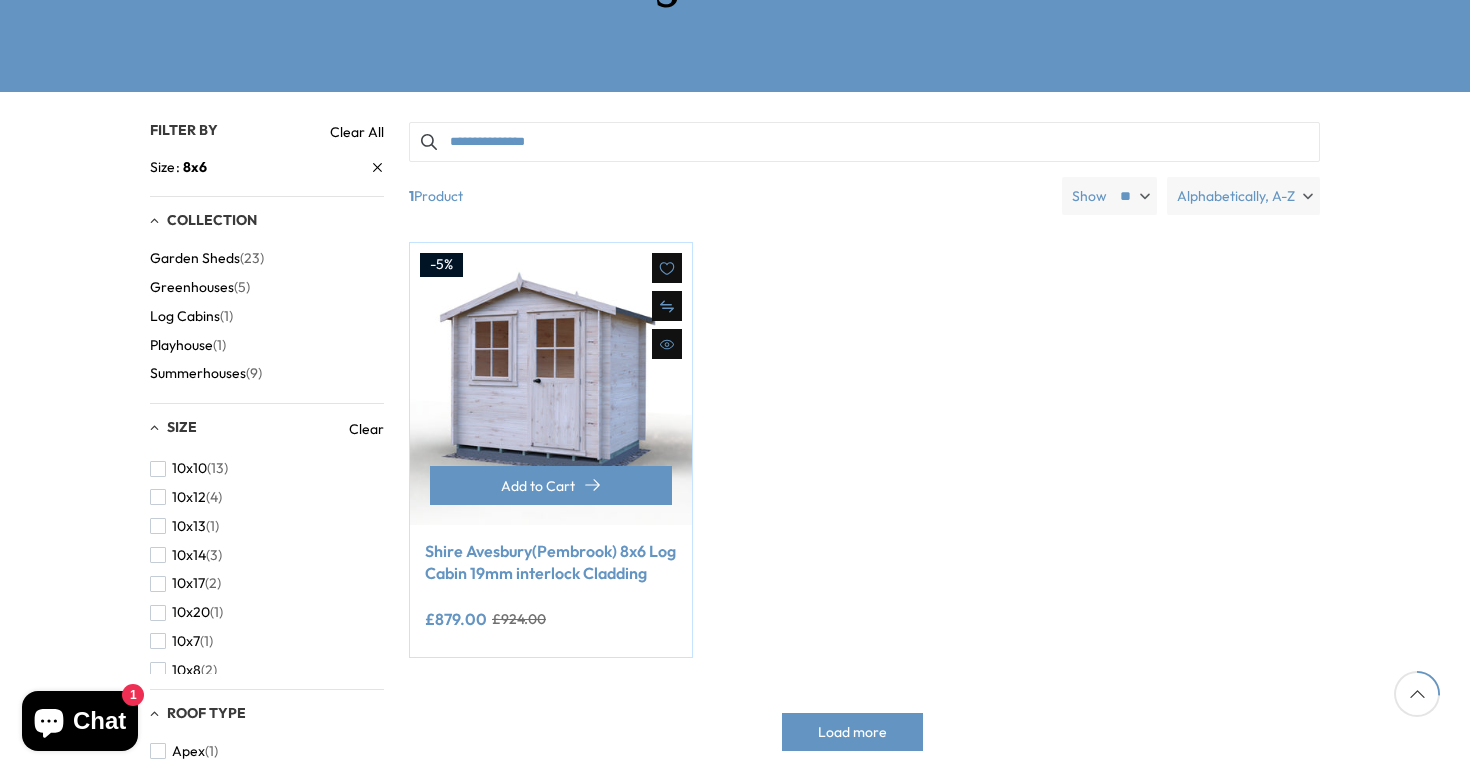 scroll, scrollTop: 374, scrollLeft: 0, axis: vertical 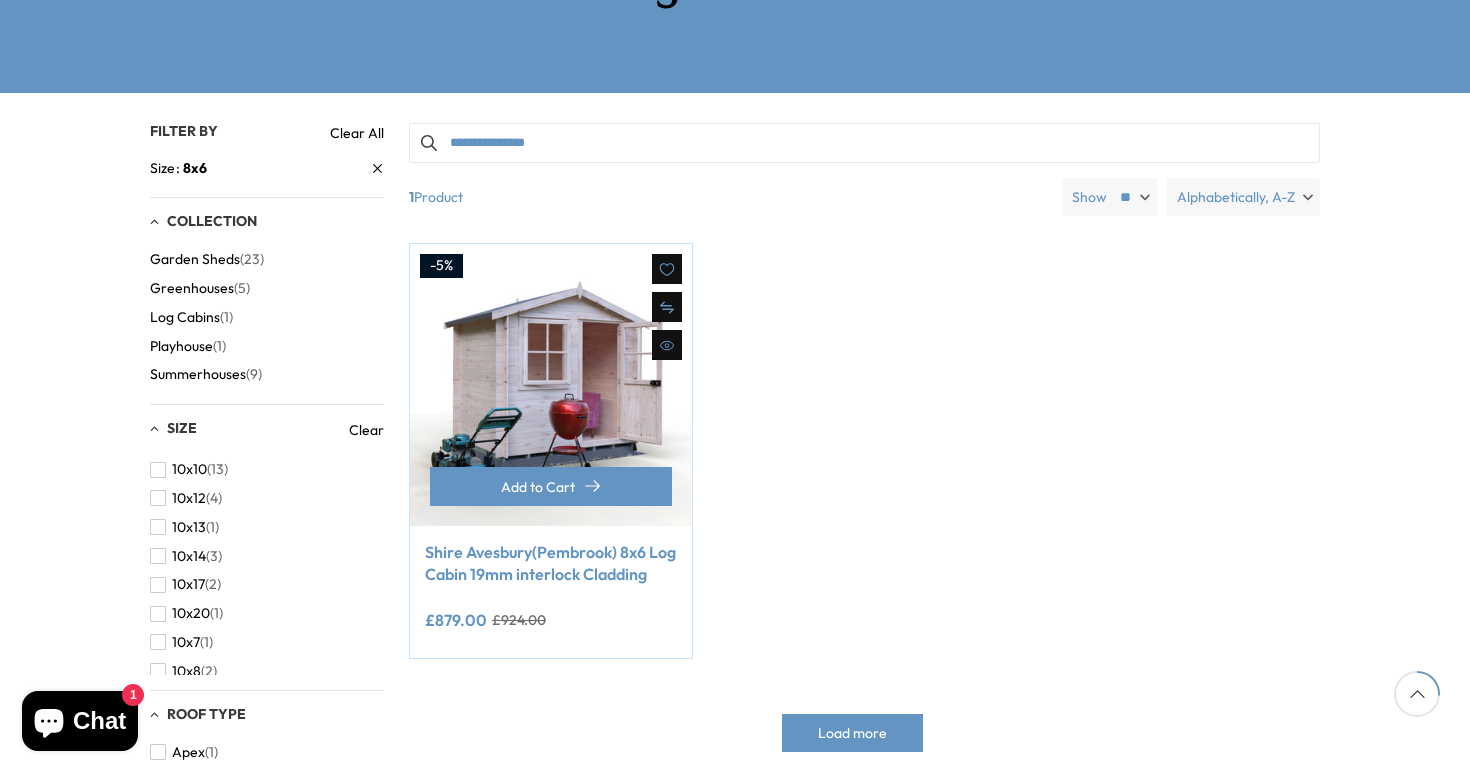 click at bounding box center [551, 385] 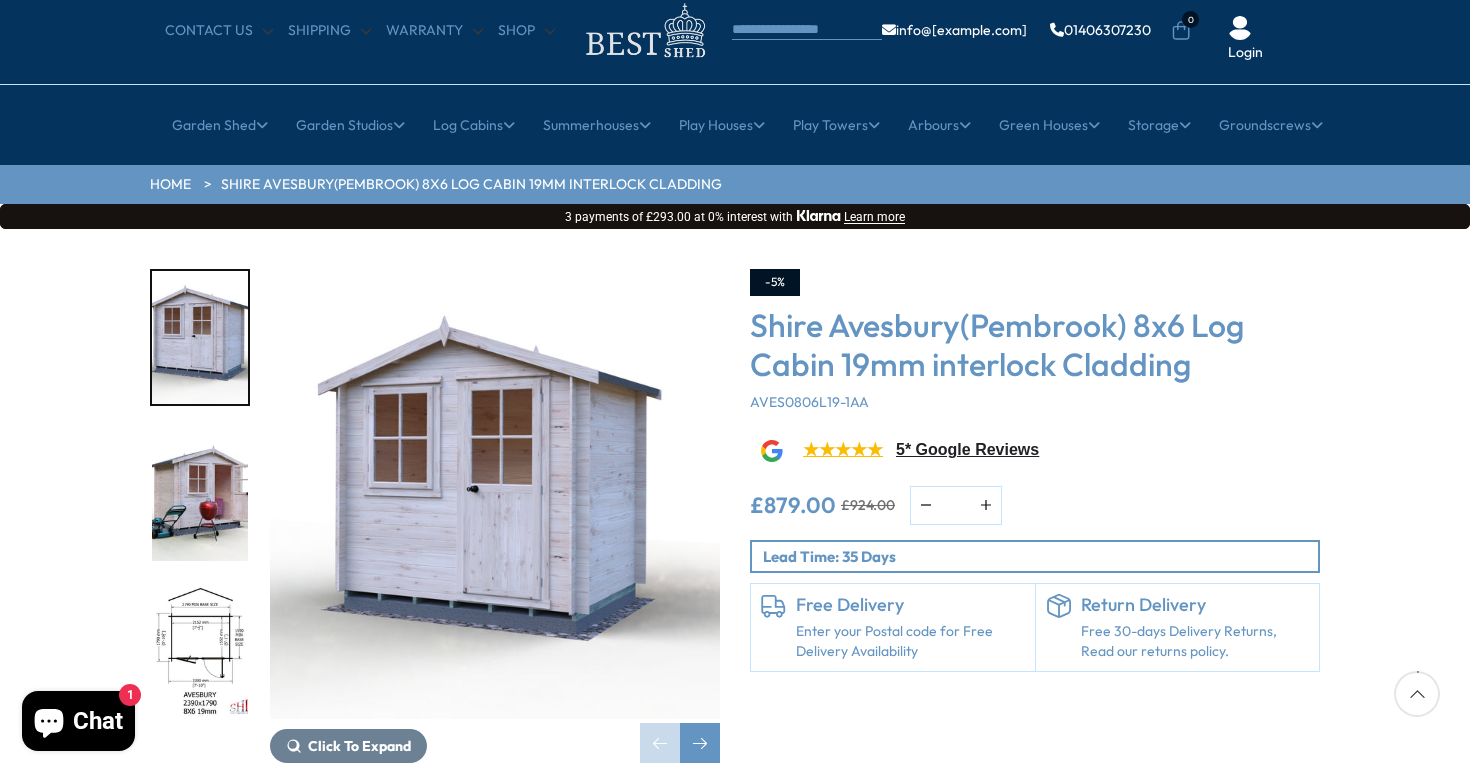 scroll, scrollTop: 65, scrollLeft: 0, axis: vertical 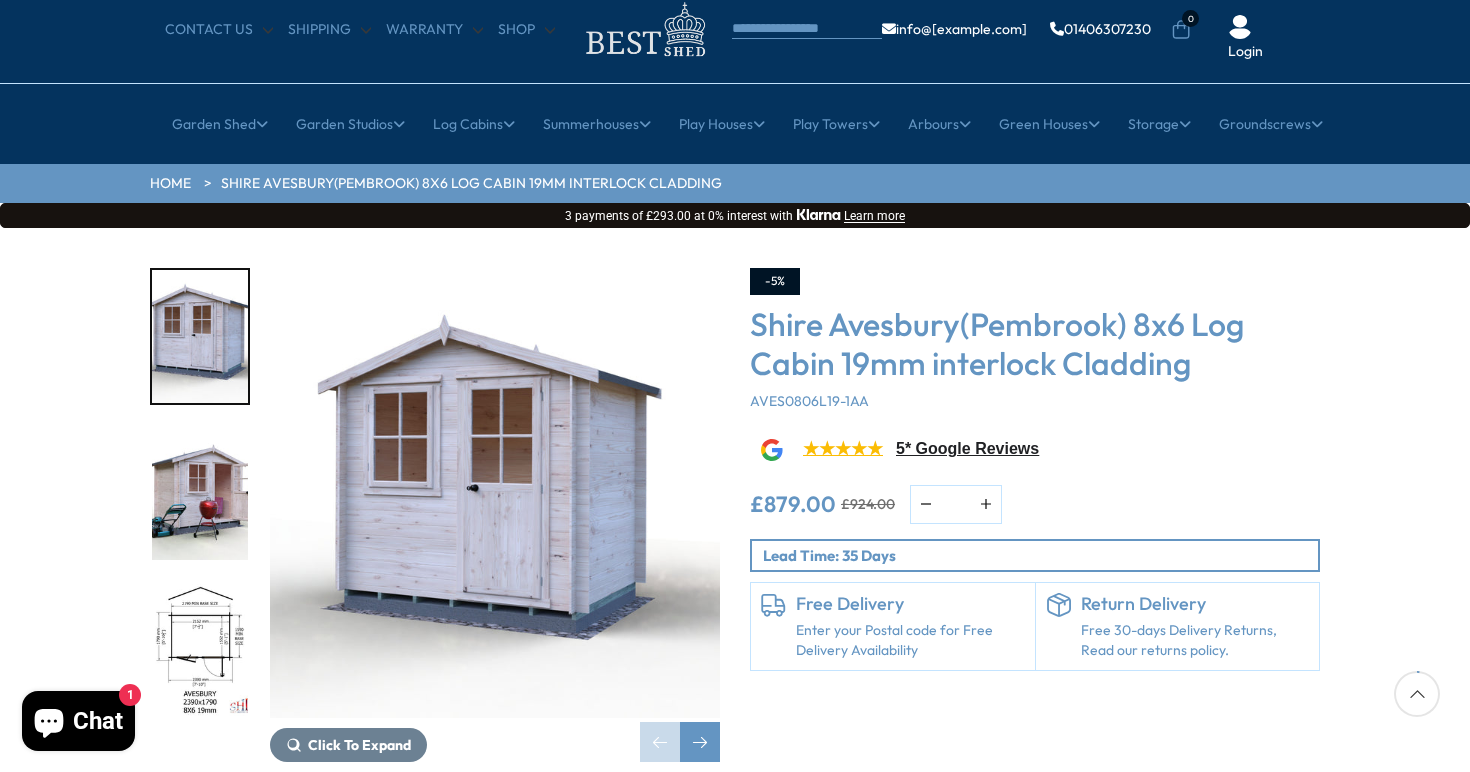 click at bounding box center [200, 650] 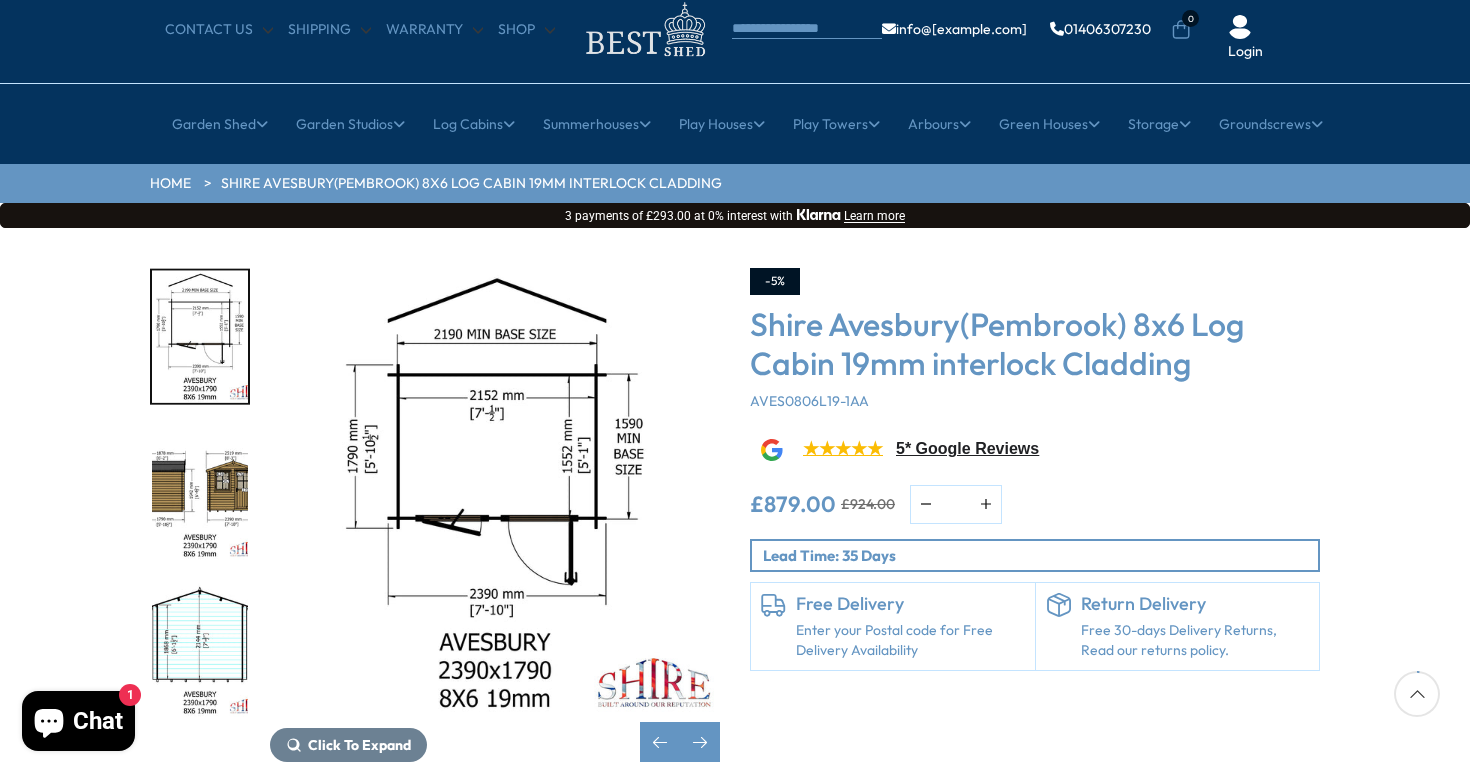 click at bounding box center (200, 493) 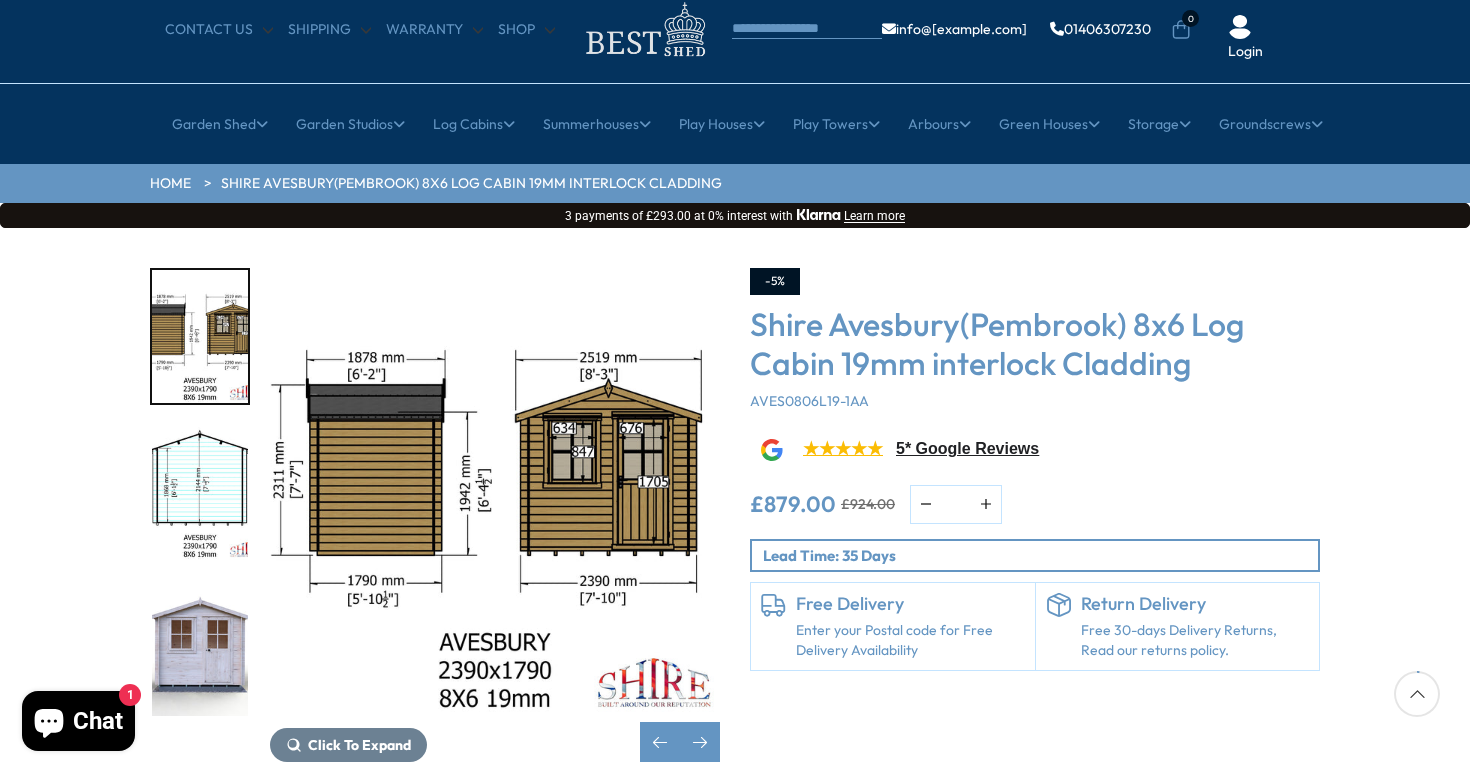 click at bounding box center (200, 650) 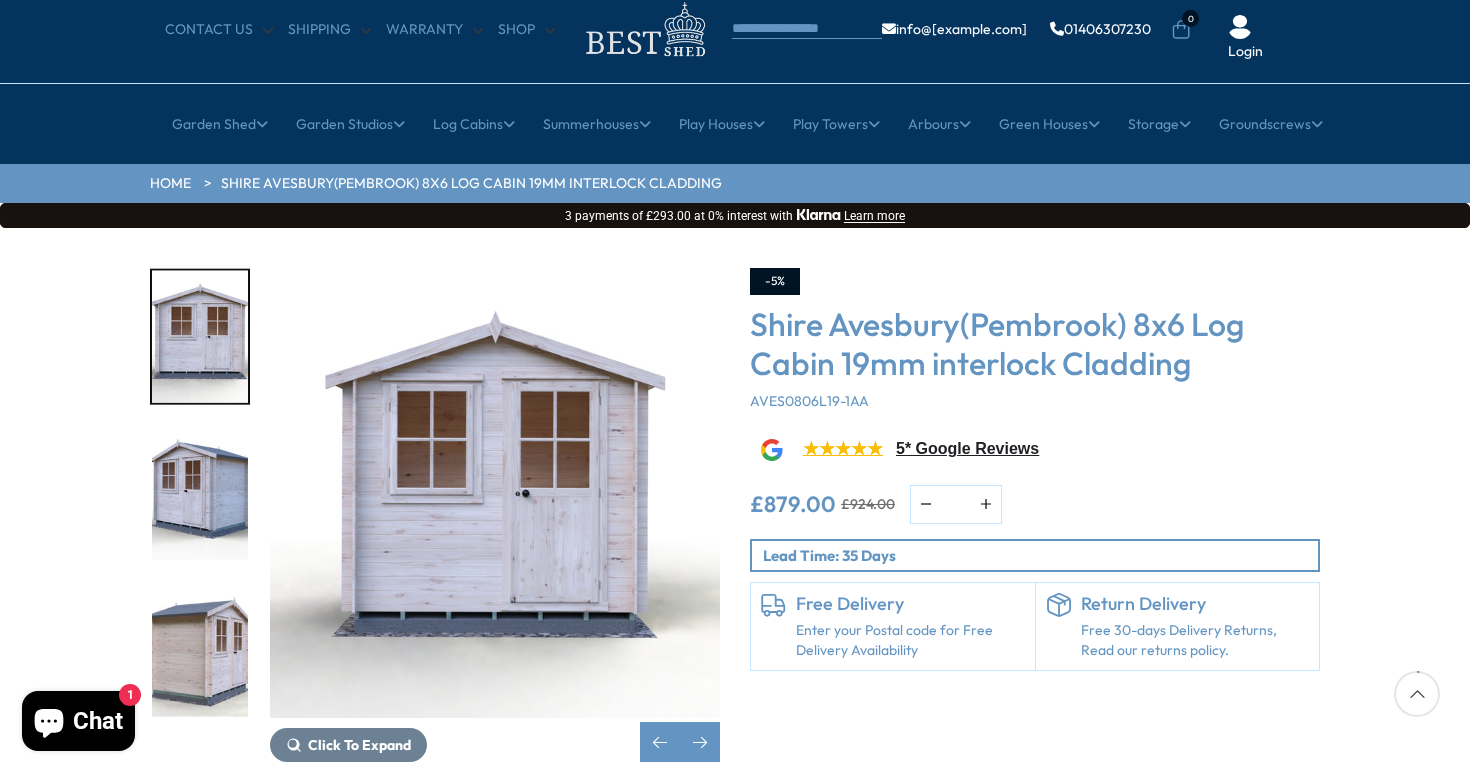 click at bounding box center (200, 493) 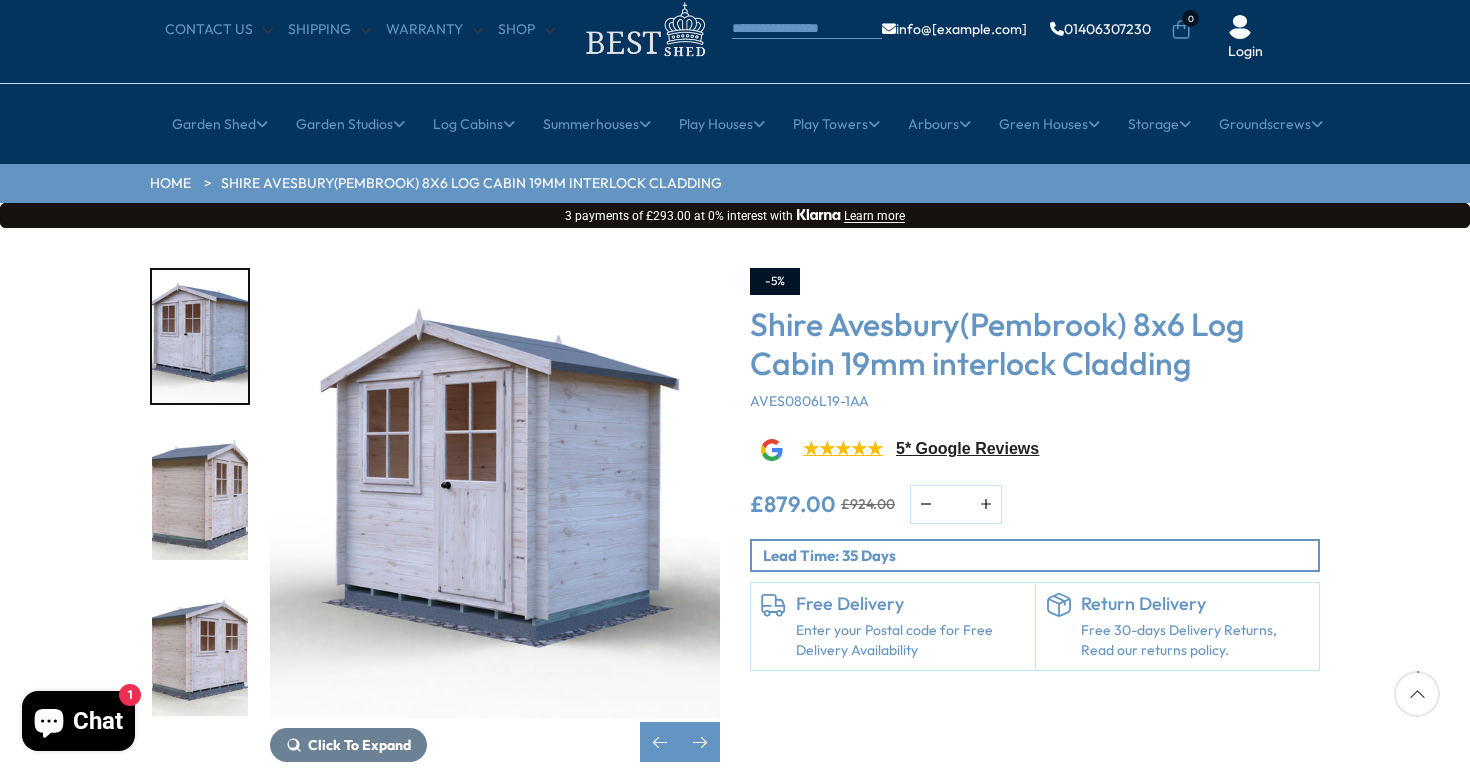 click at bounding box center (200, 493) 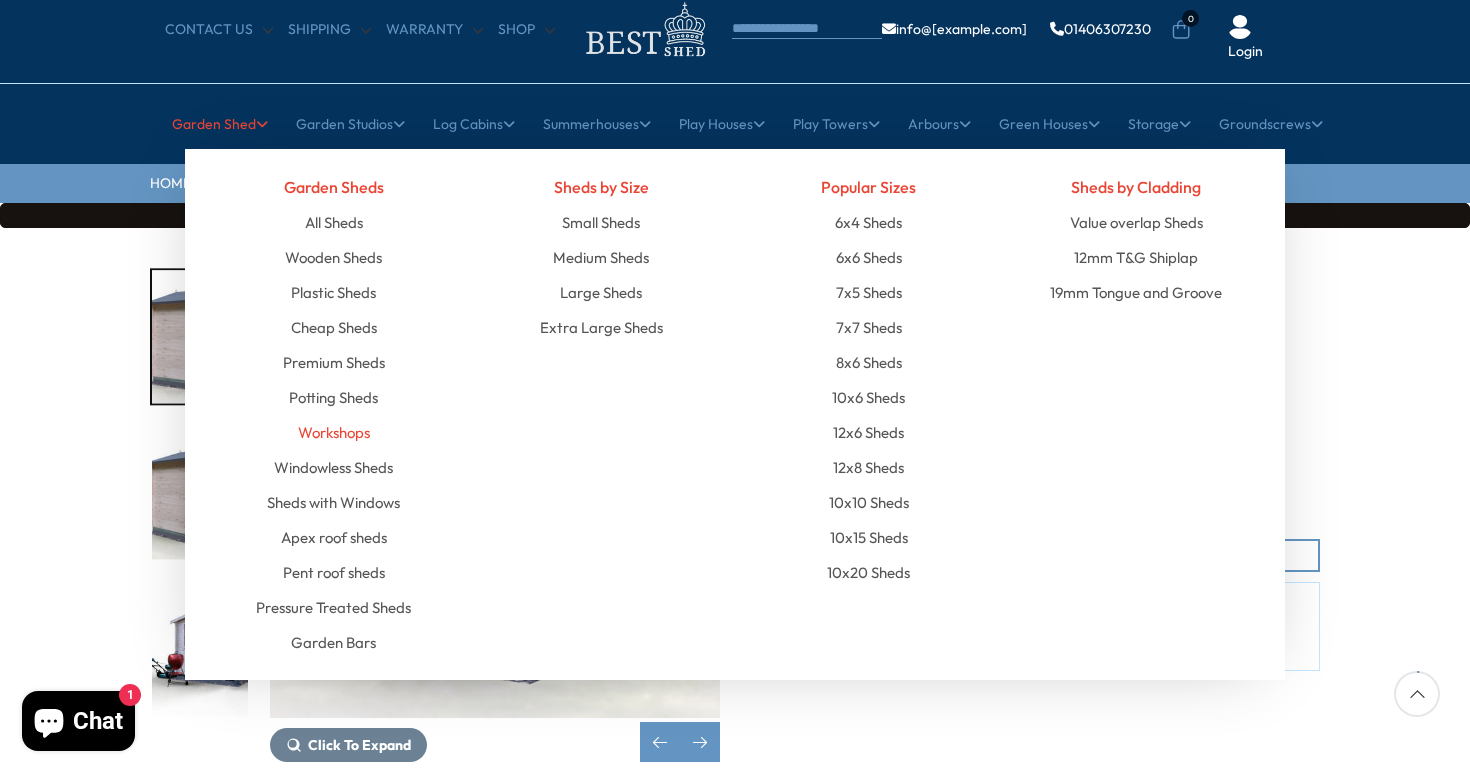 click on "Workshops" at bounding box center (334, 432) 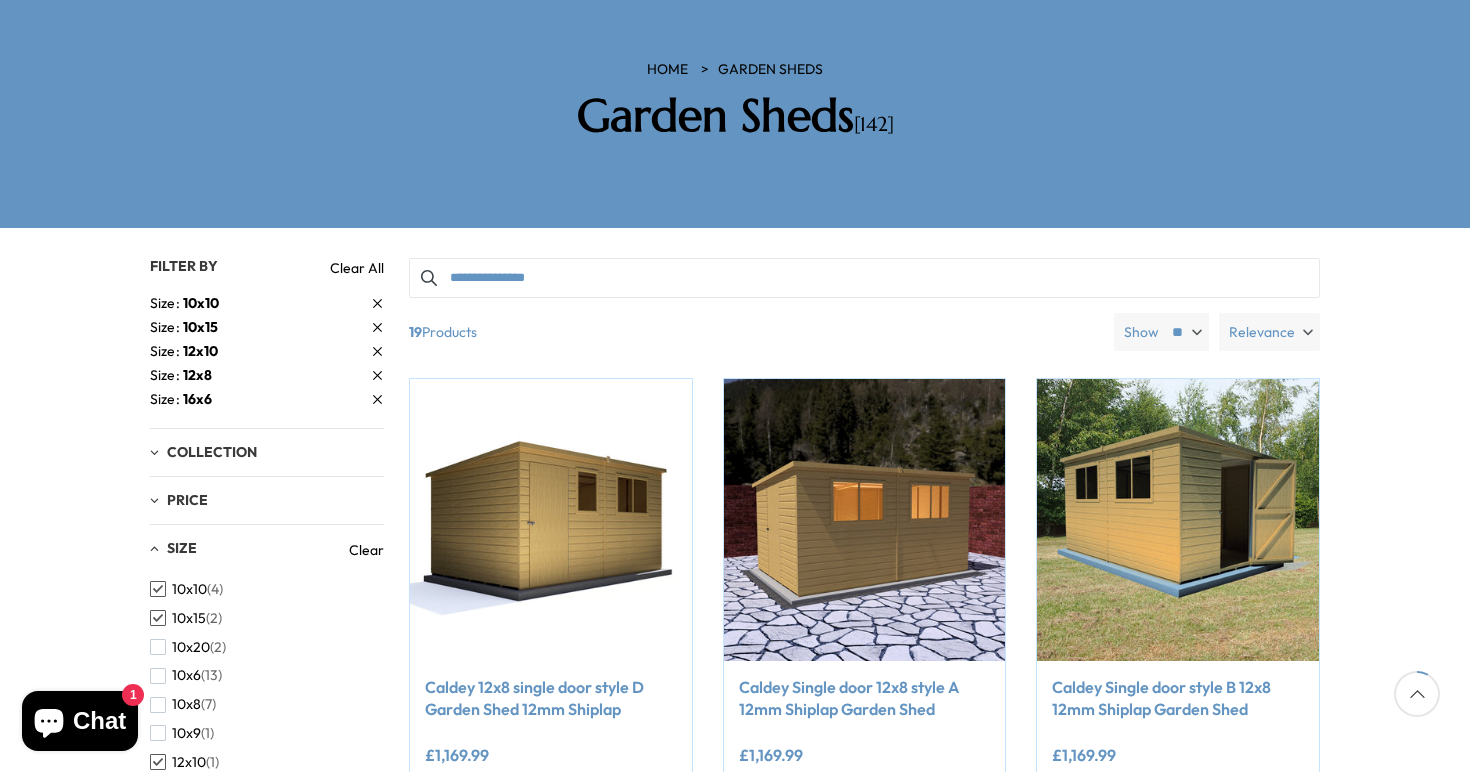 scroll, scrollTop: 254, scrollLeft: 0, axis: vertical 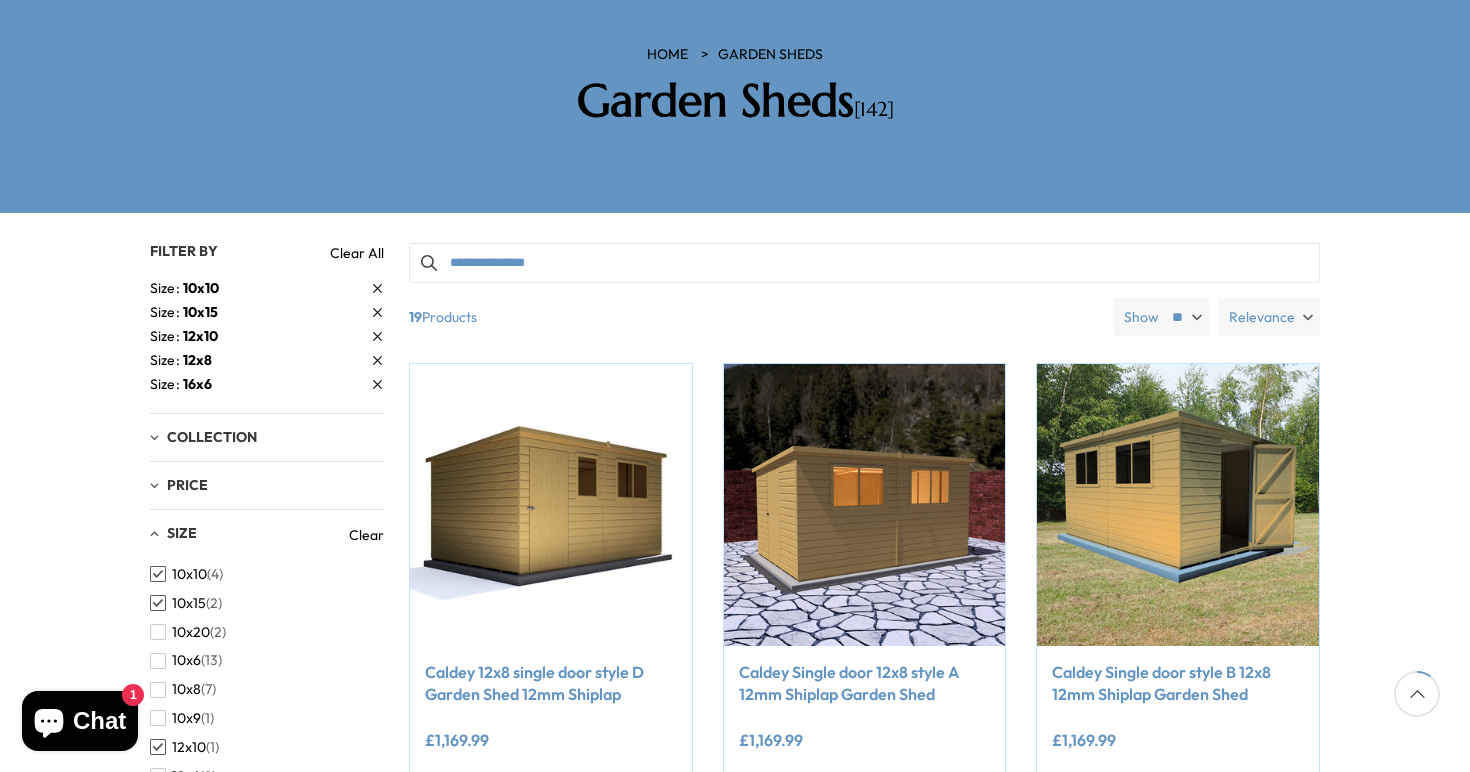 click on "Clear All" at bounding box center (357, 253) 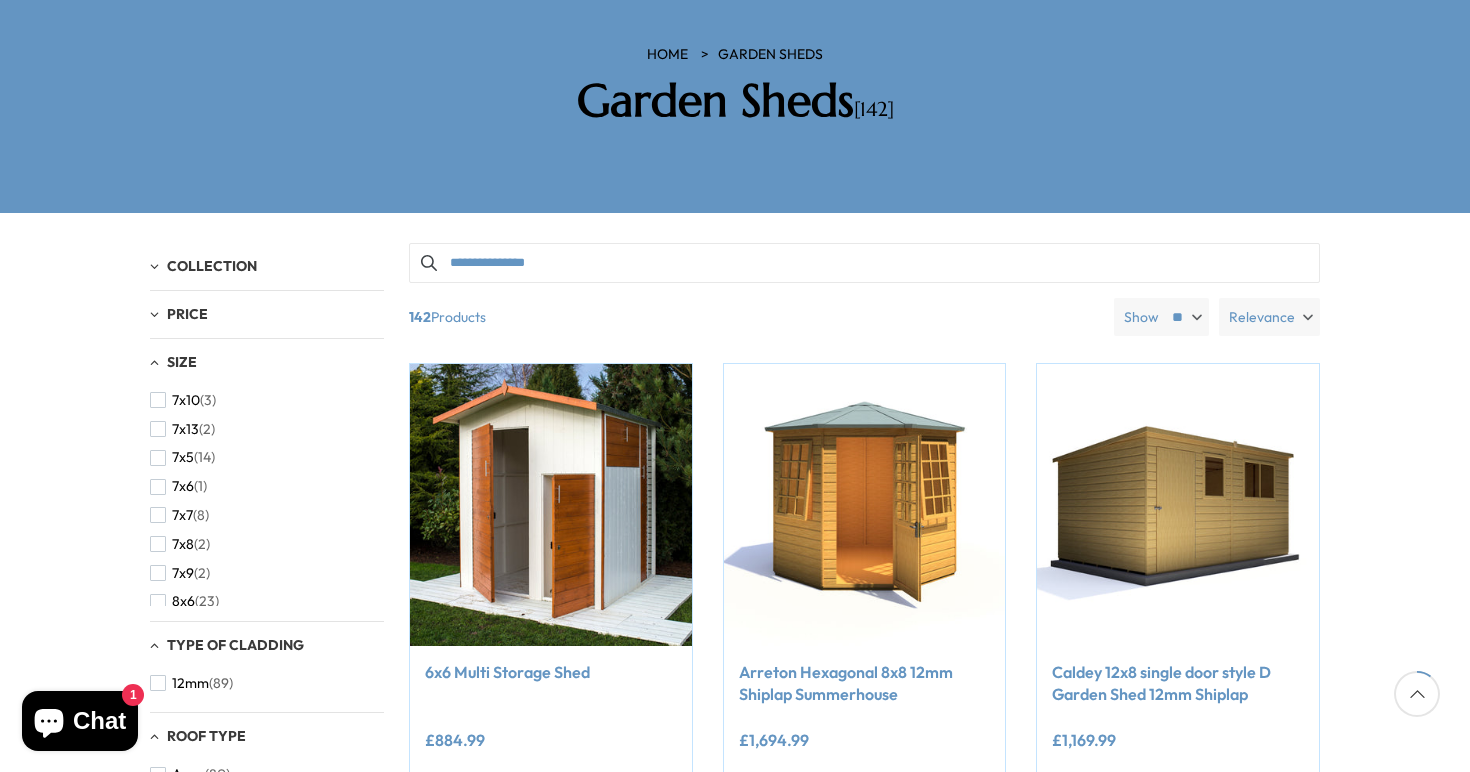 scroll, scrollTop: 464, scrollLeft: 0, axis: vertical 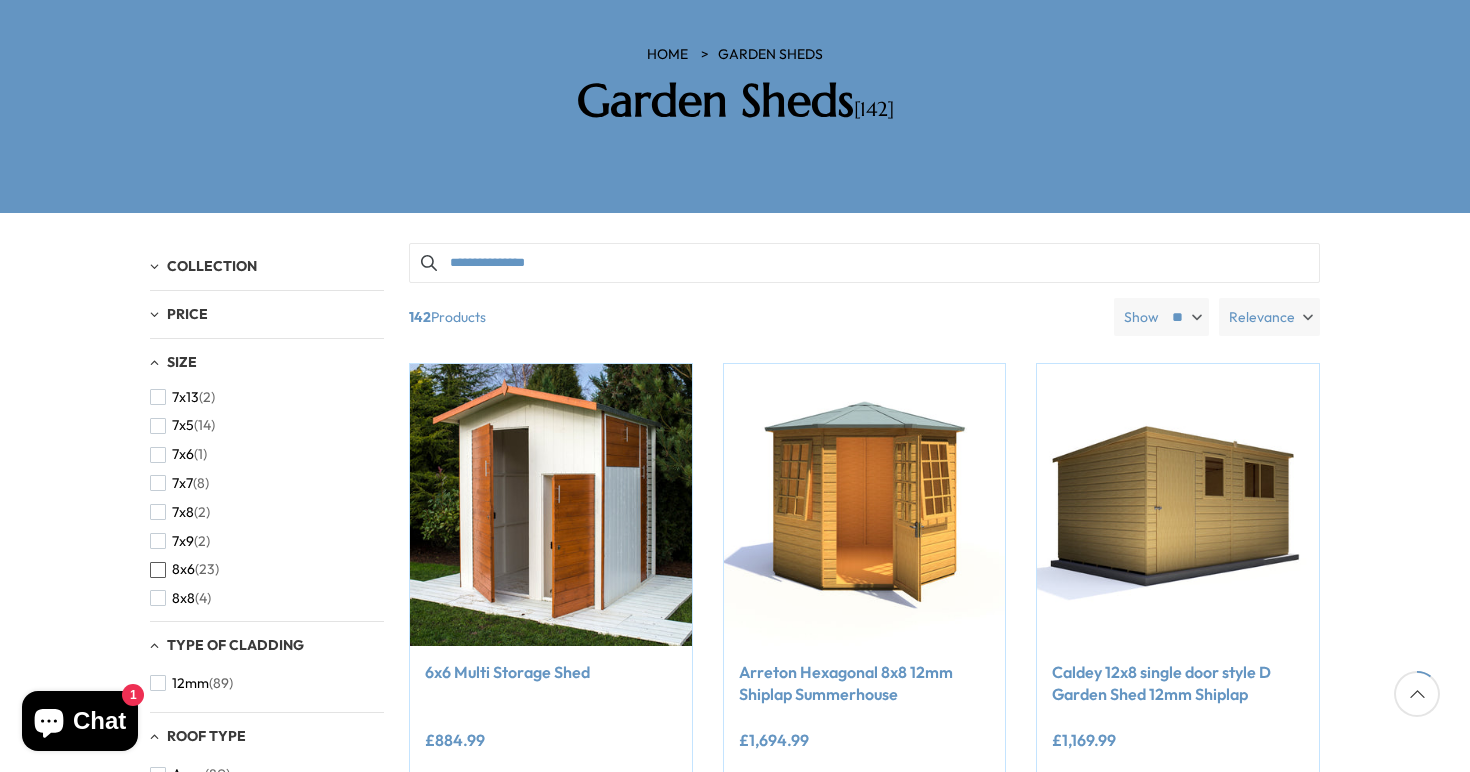 click at bounding box center [158, 570] 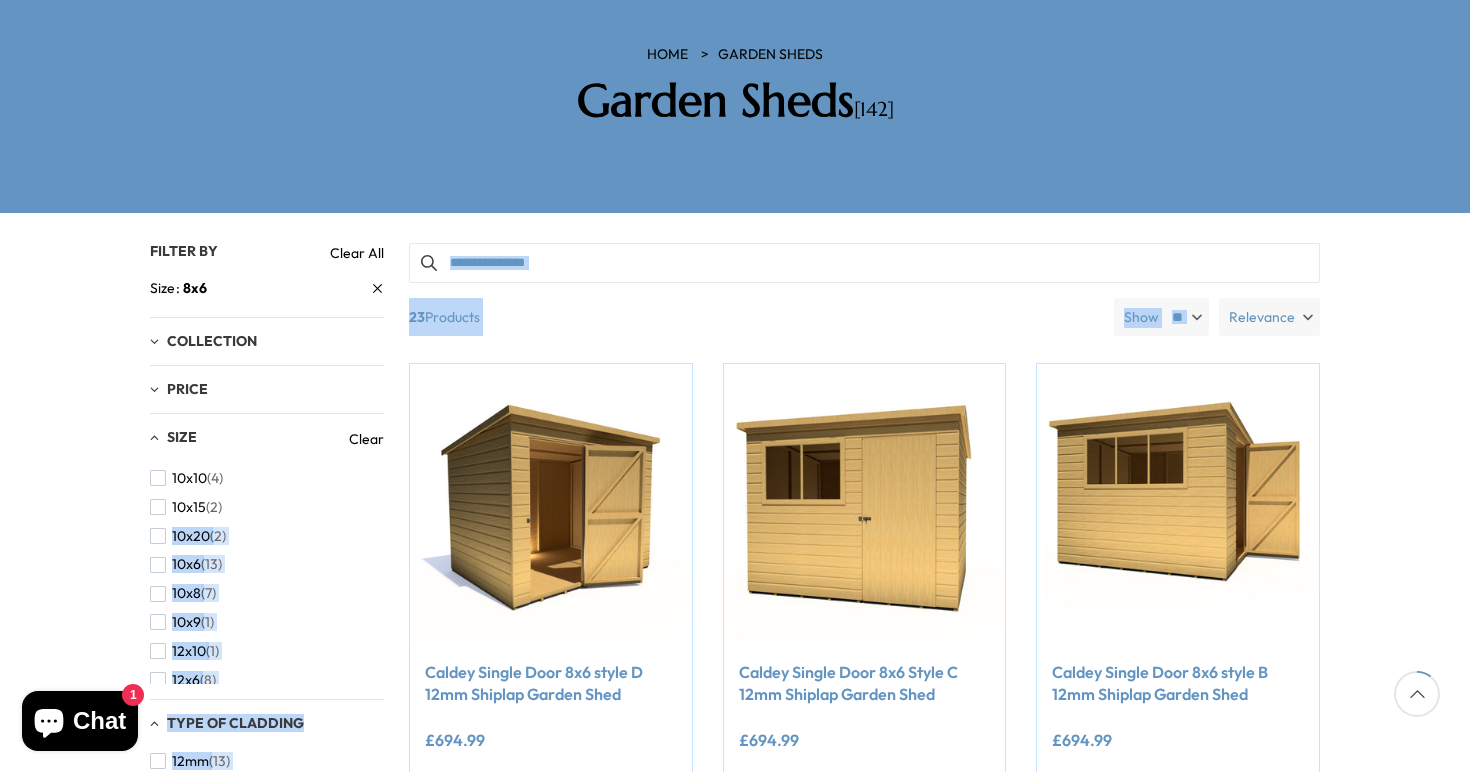 drag, startPoint x: 378, startPoint y: 497, endPoint x: 393, endPoint y: 475, distance: 26.627054 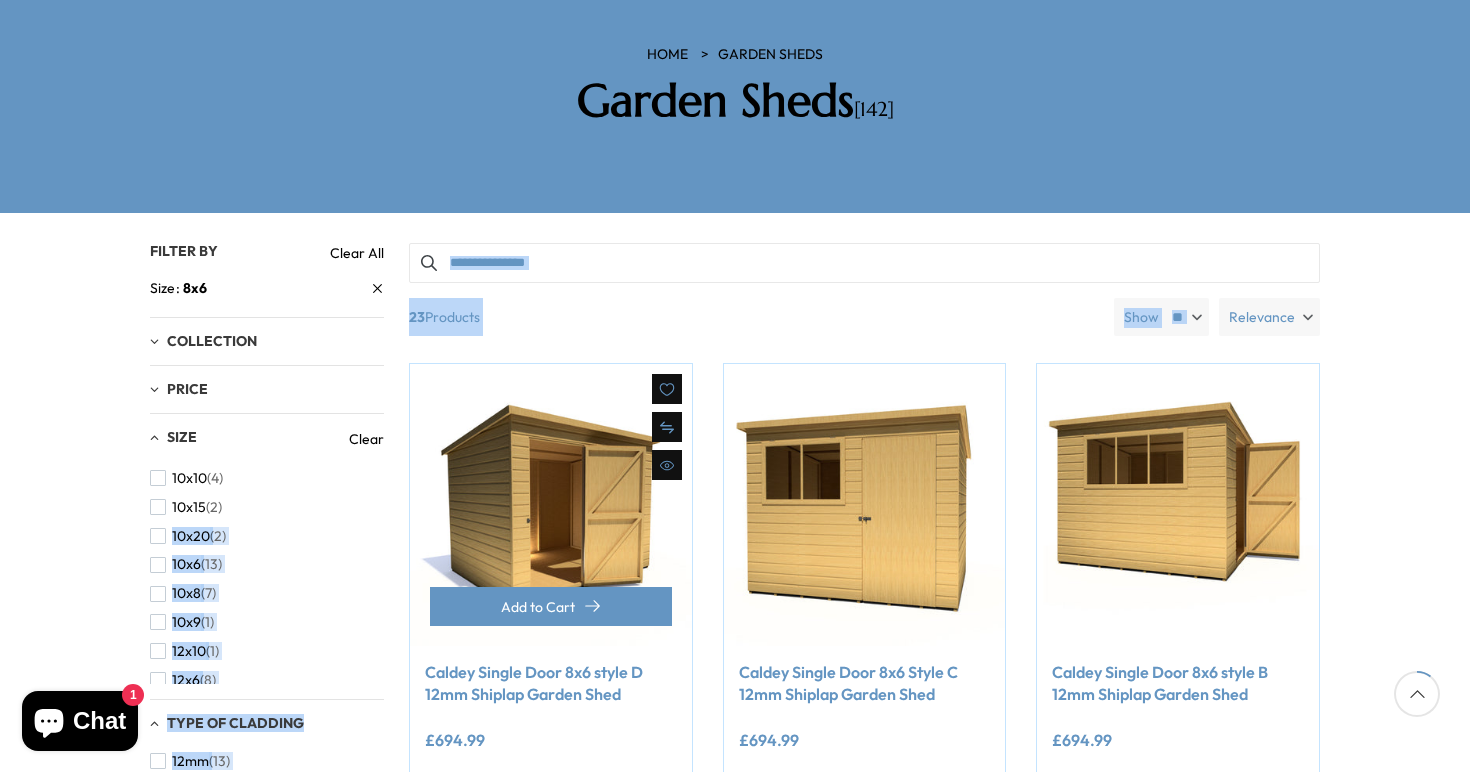 click on "Compare Now" at bounding box center [551, 570] 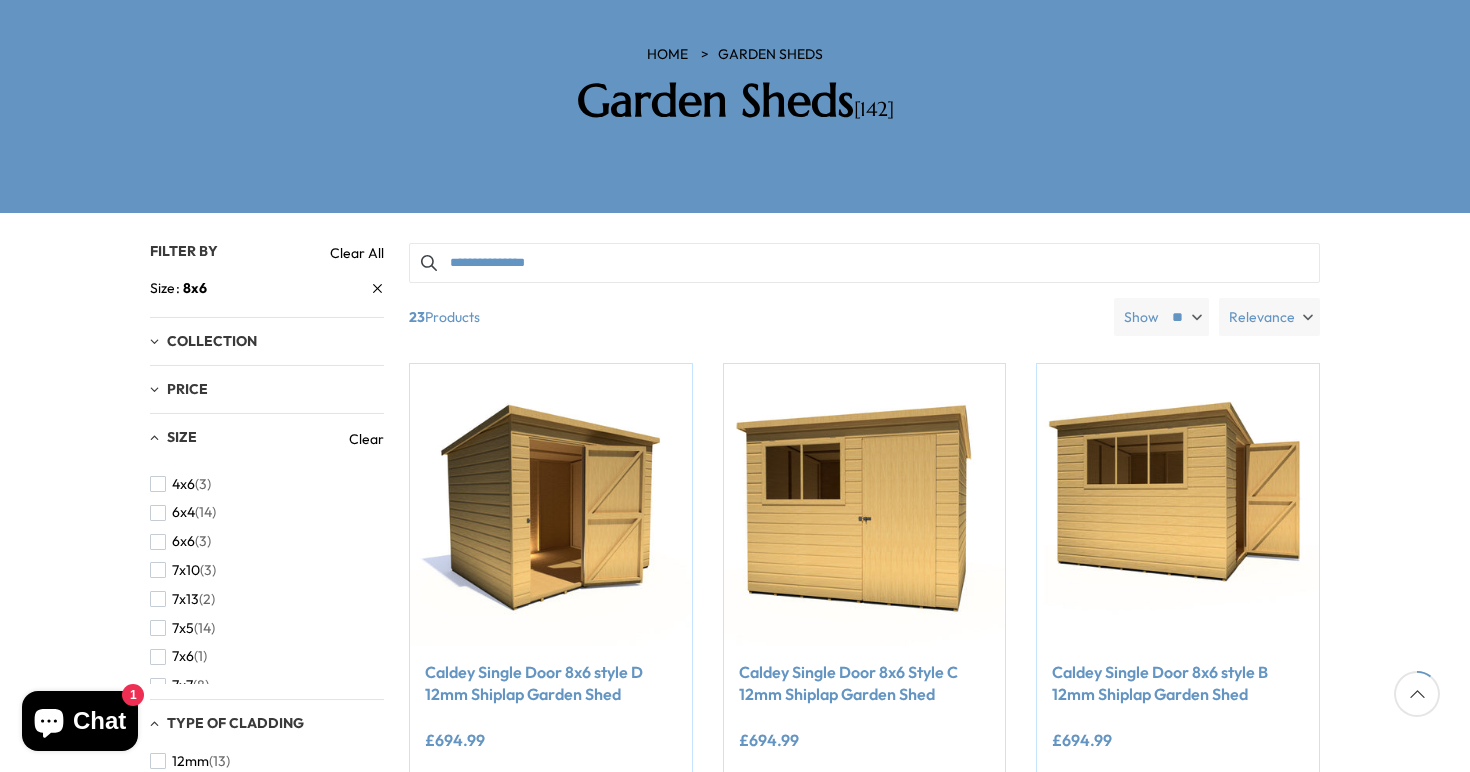 scroll, scrollTop: 331, scrollLeft: 0, axis: vertical 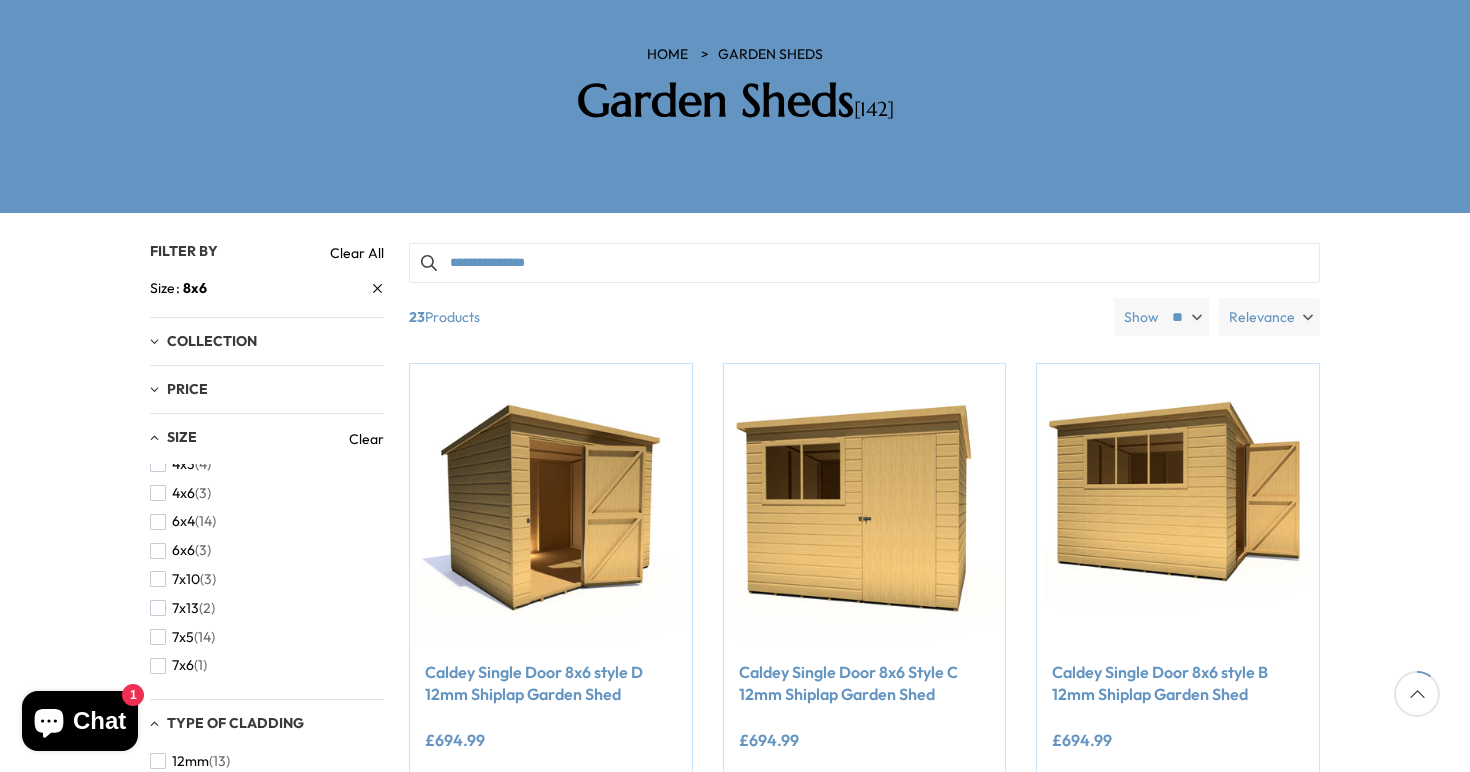 click on "Filters
142  products viewed
23" at bounding box center (735, 1191) 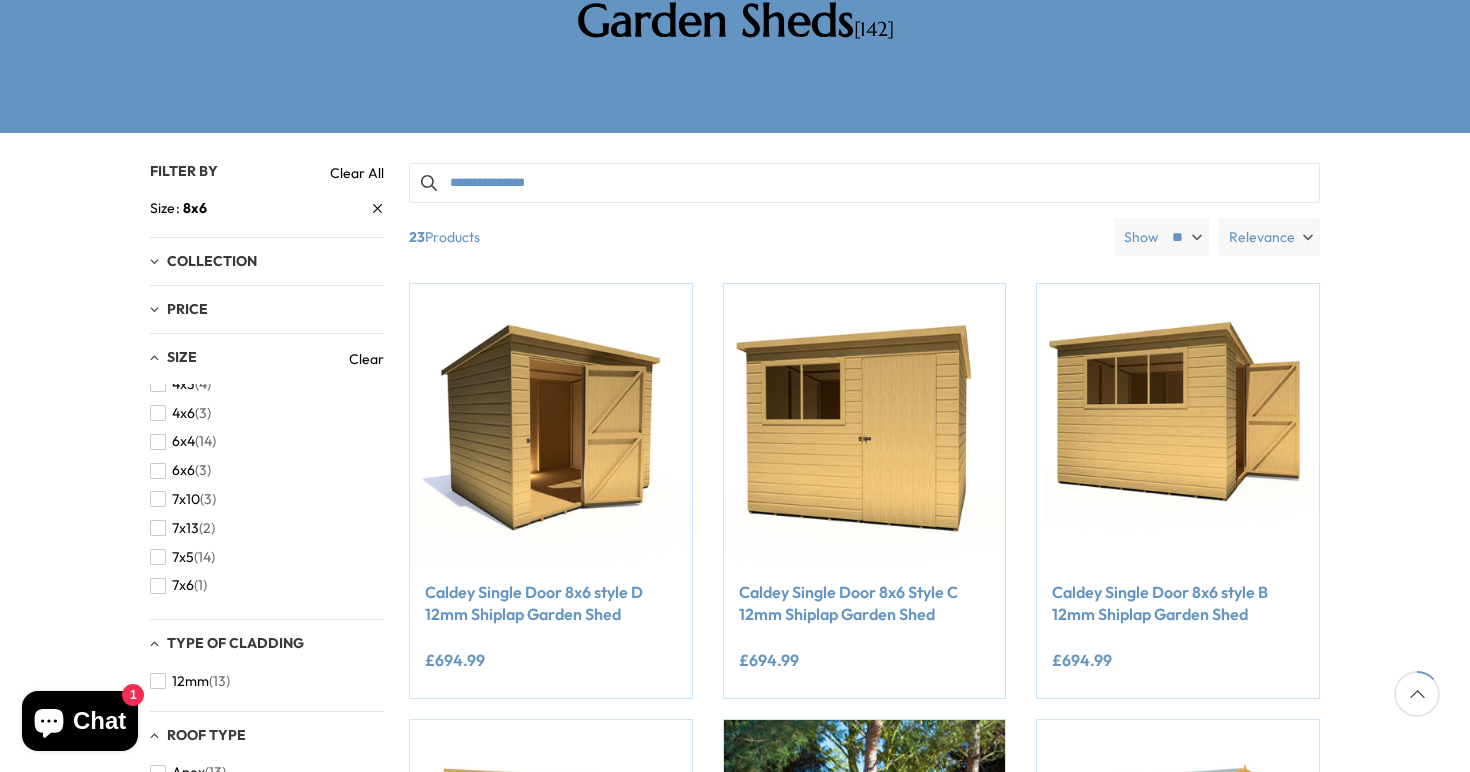 scroll, scrollTop: 362, scrollLeft: 0, axis: vertical 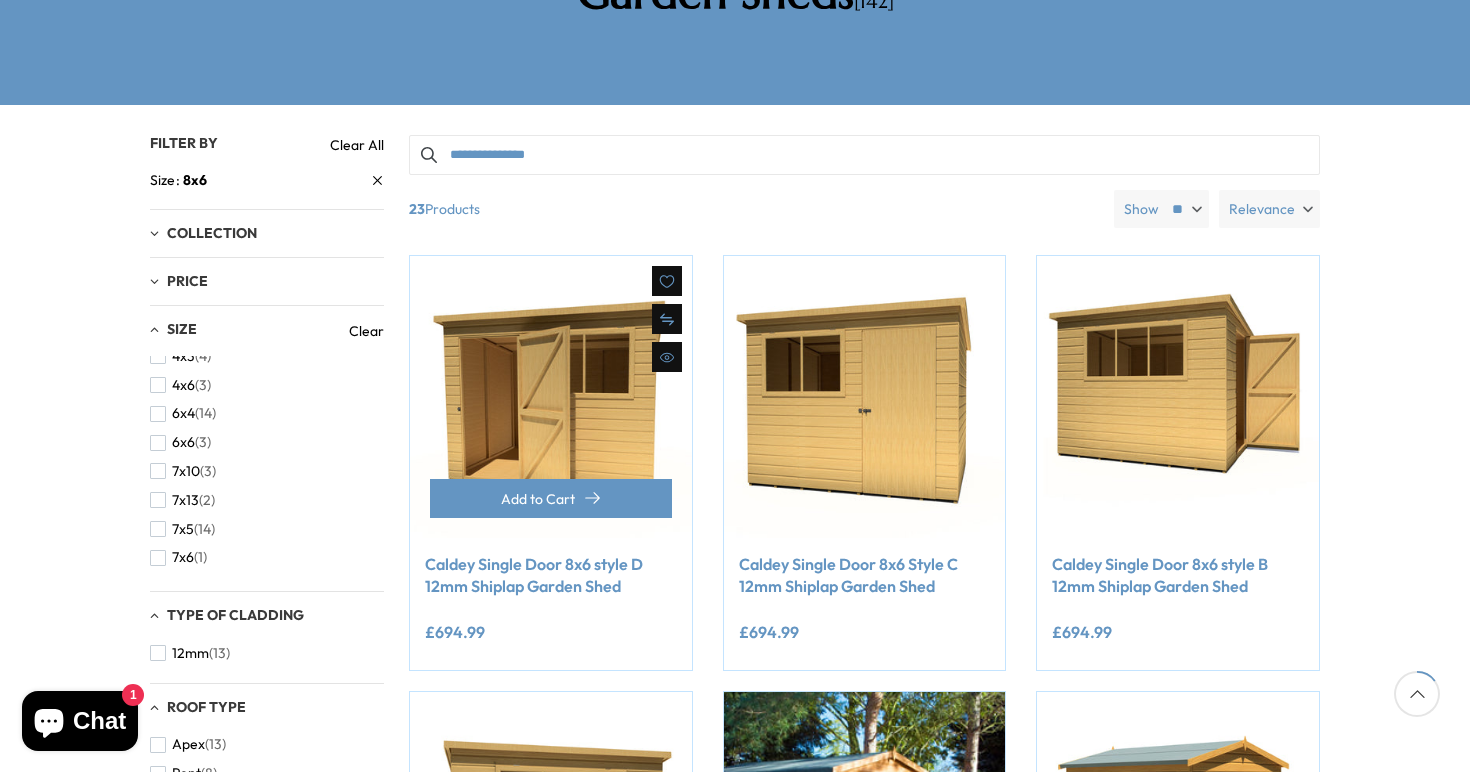 click at bounding box center [551, 397] 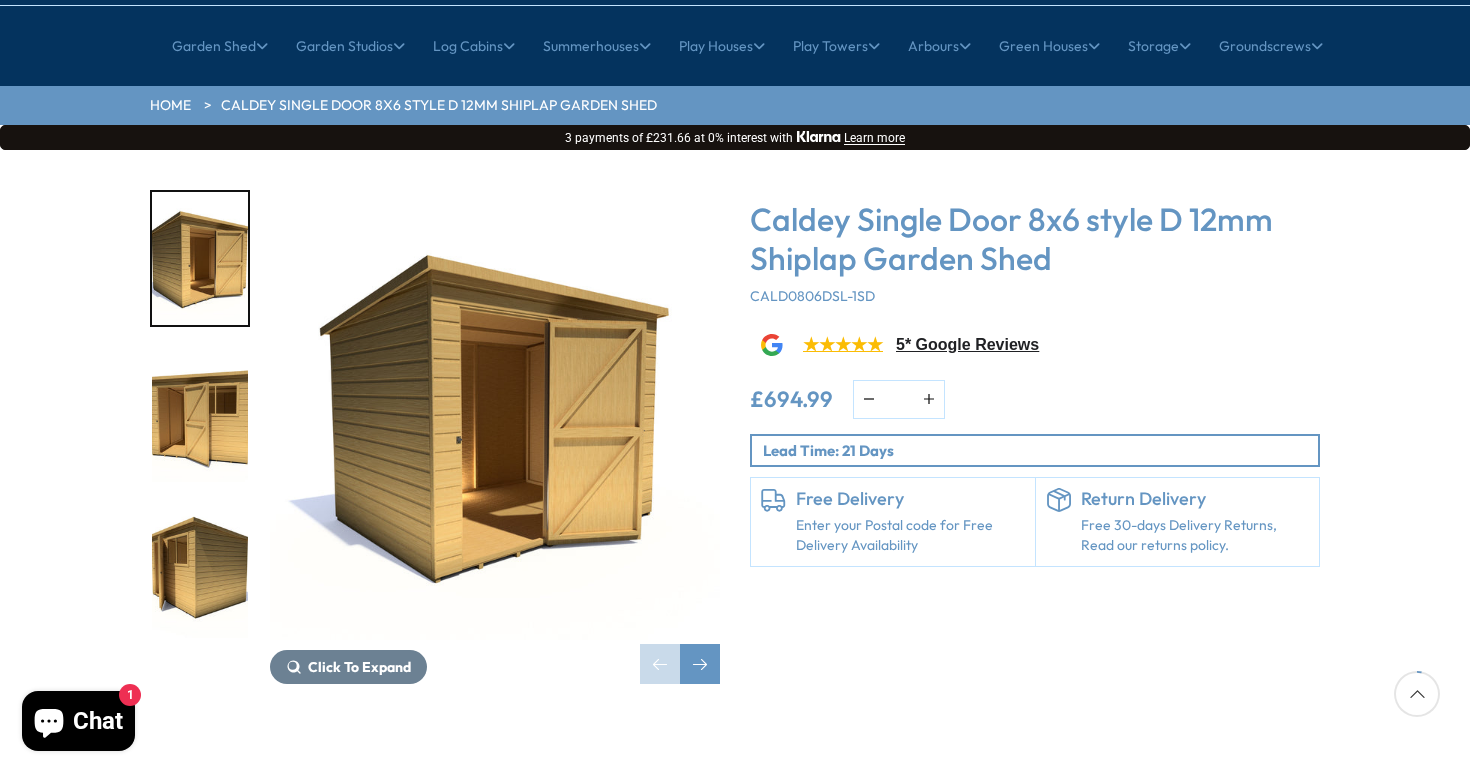 scroll, scrollTop: 145, scrollLeft: 0, axis: vertical 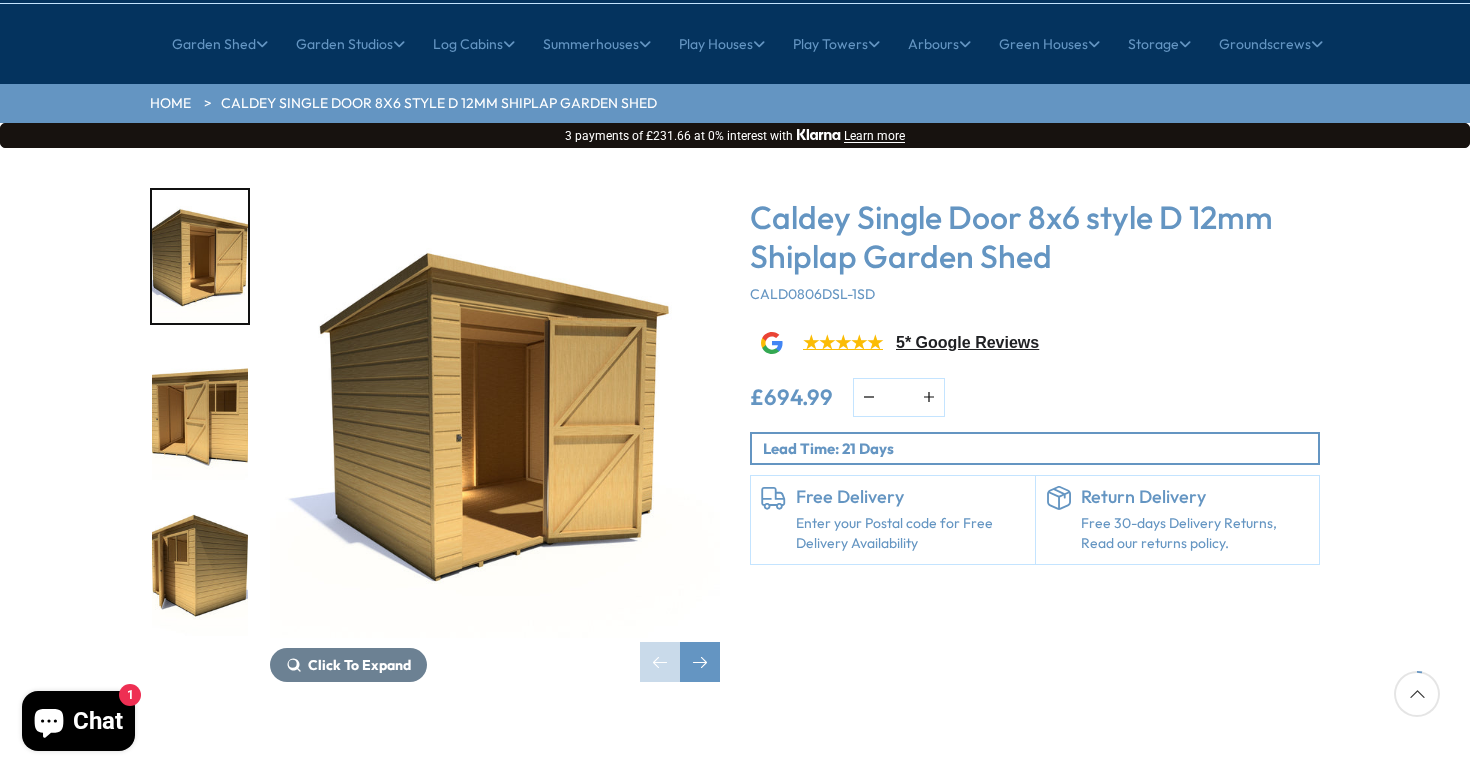 click at bounding box center (495, 413) 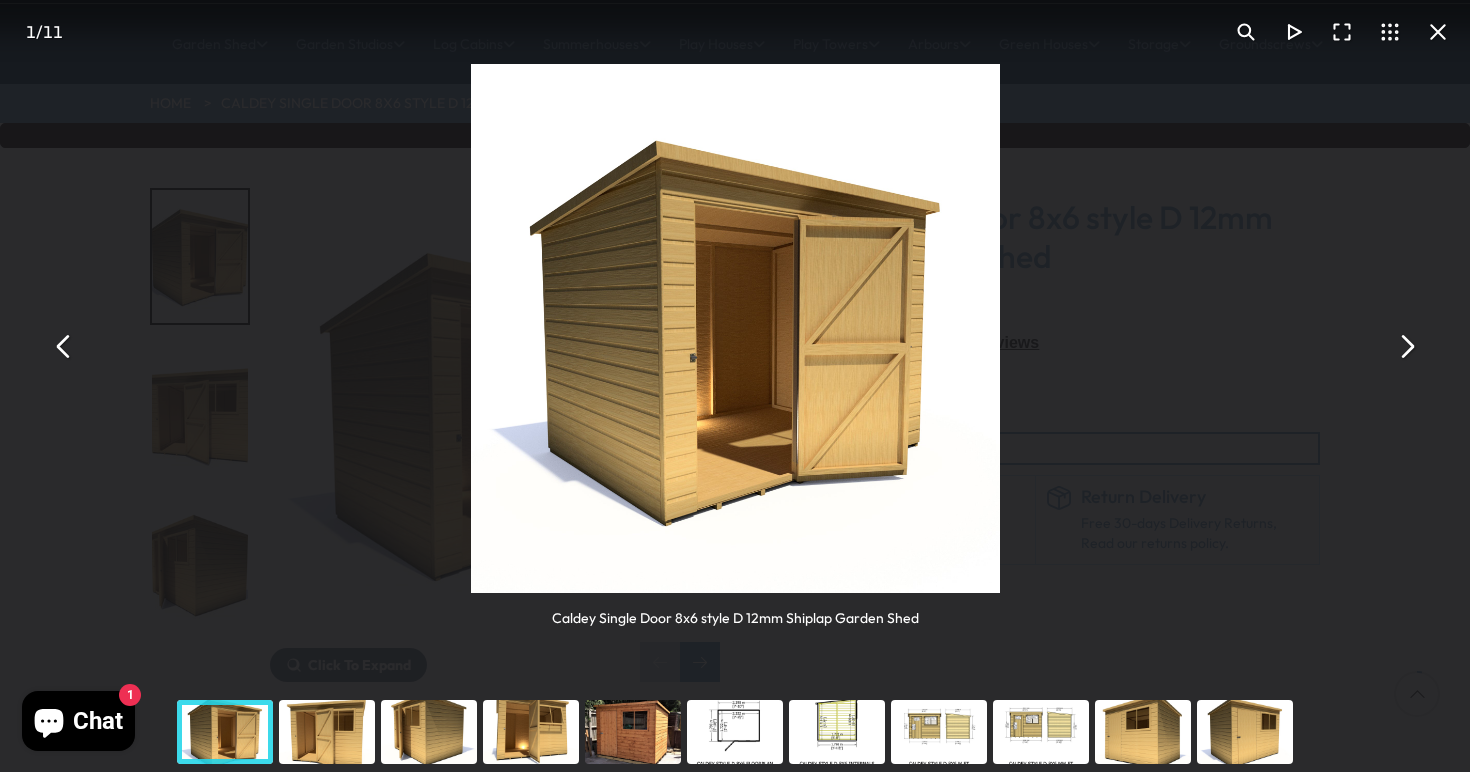 click at bounding box center [1406, 346] 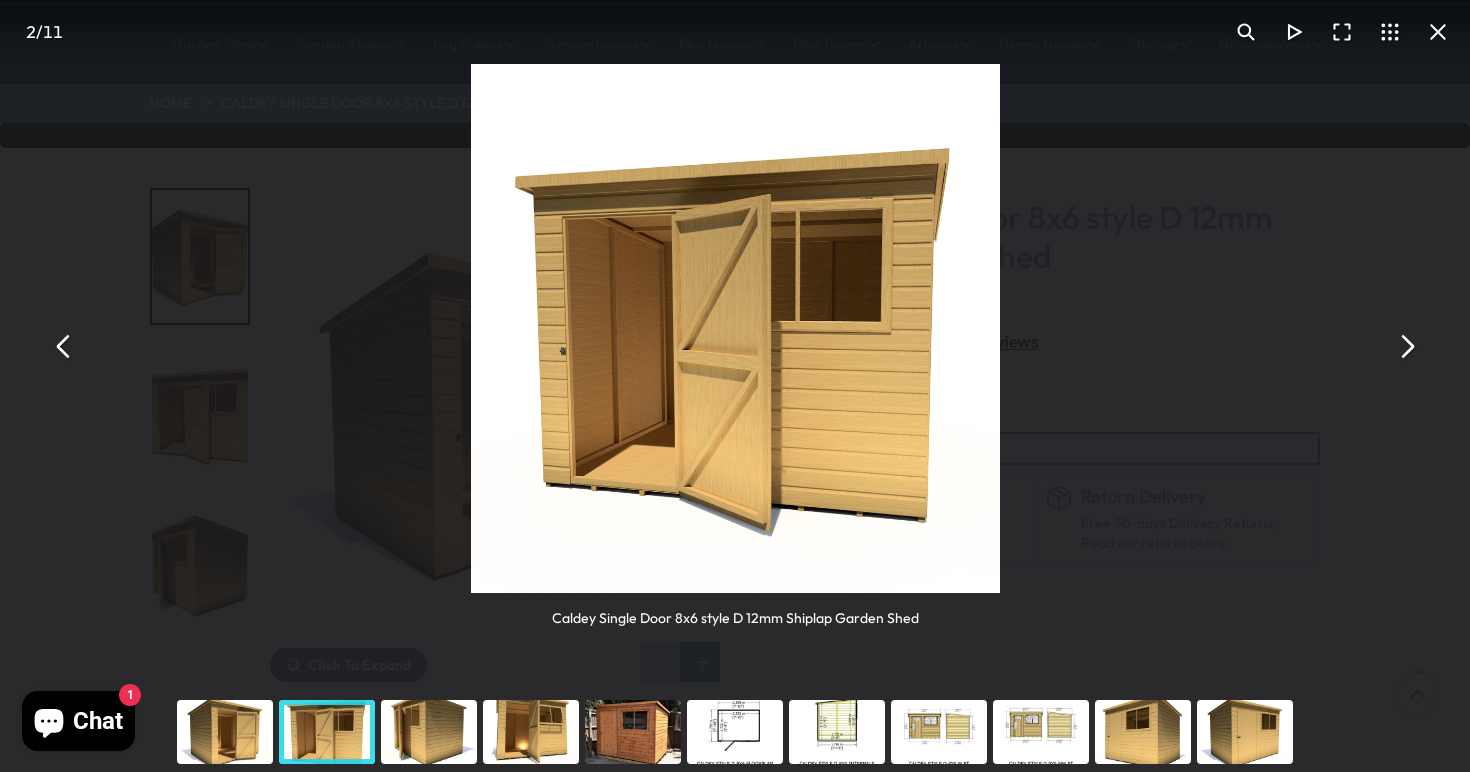 click at bounding box center (1406, 346) 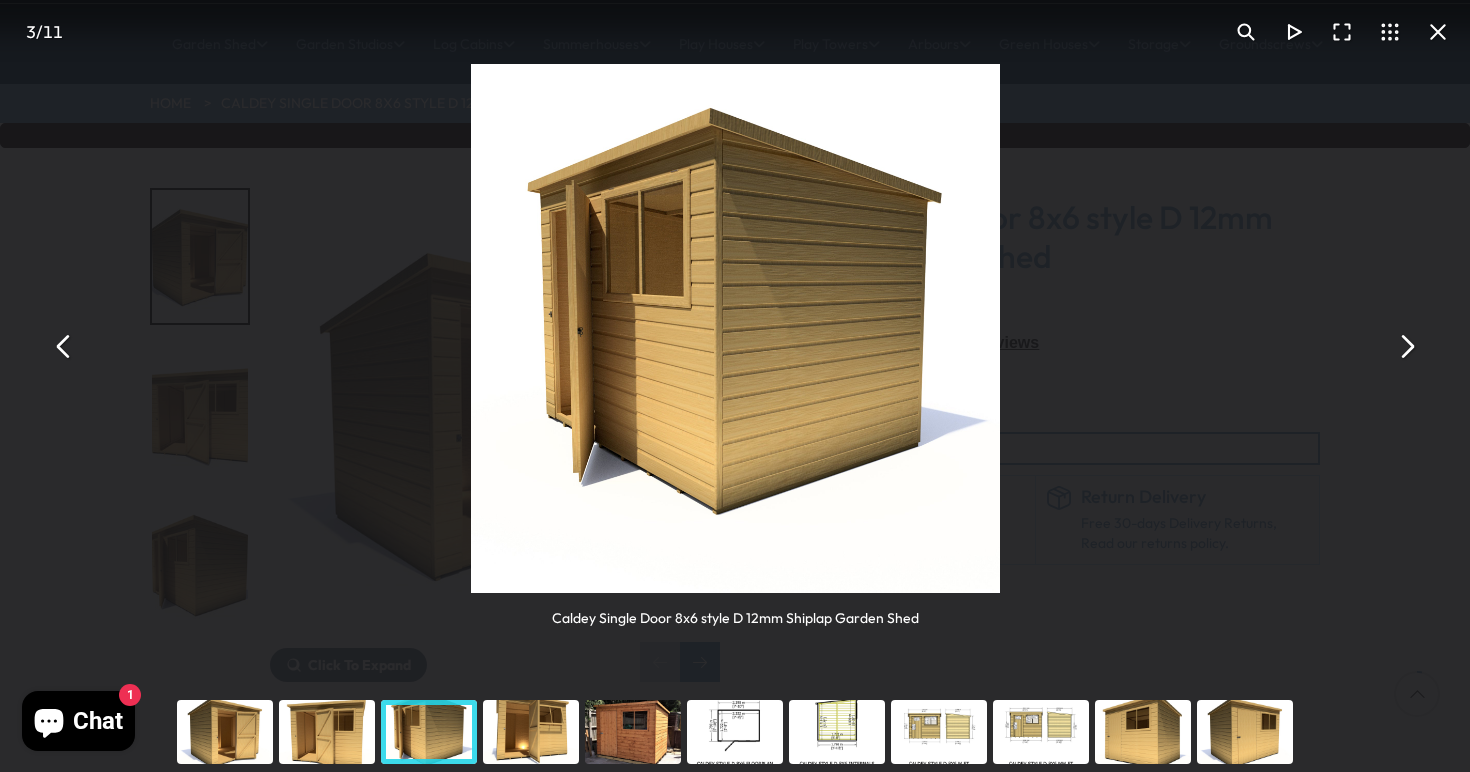 click at bounding box center [1406, 346] 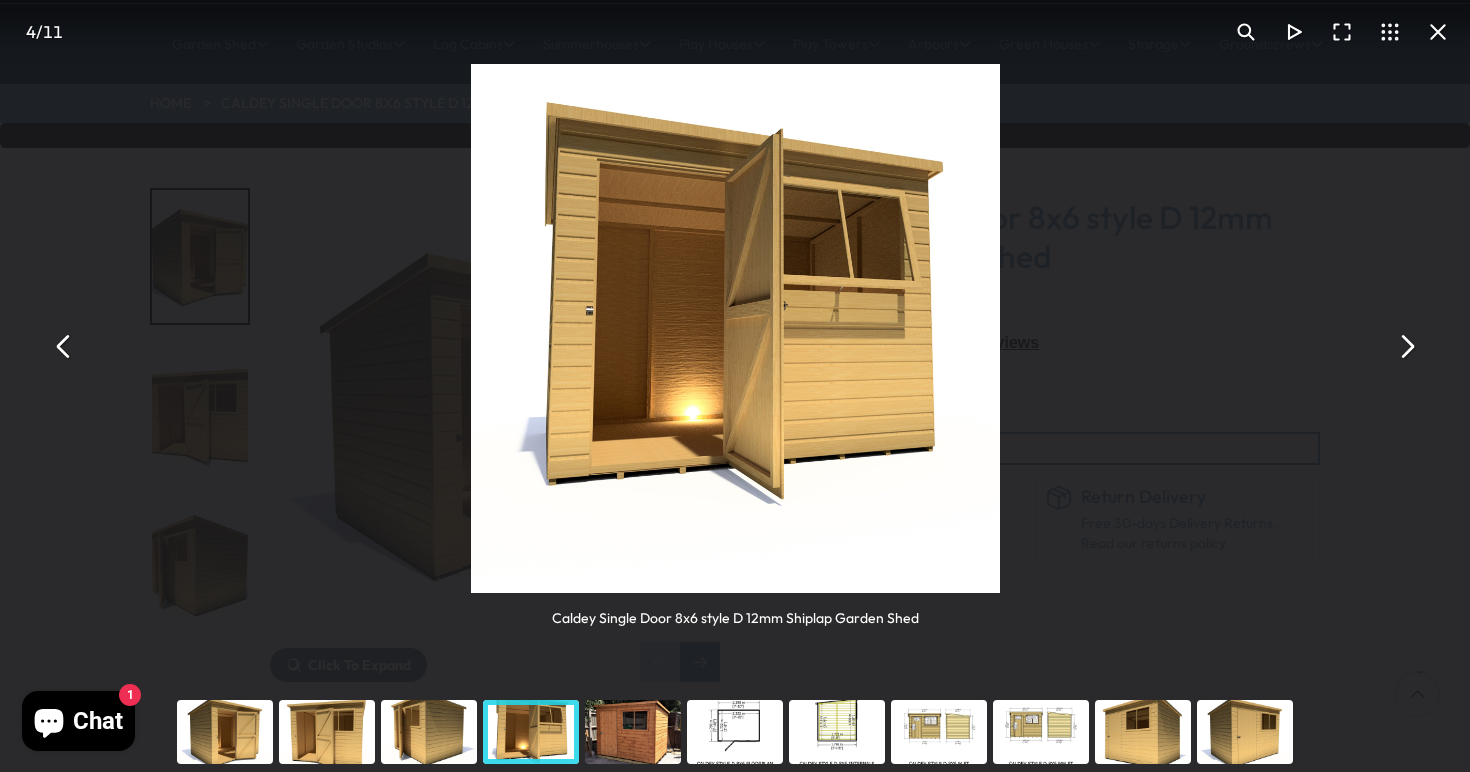 click at bounding box center [1406, 346] 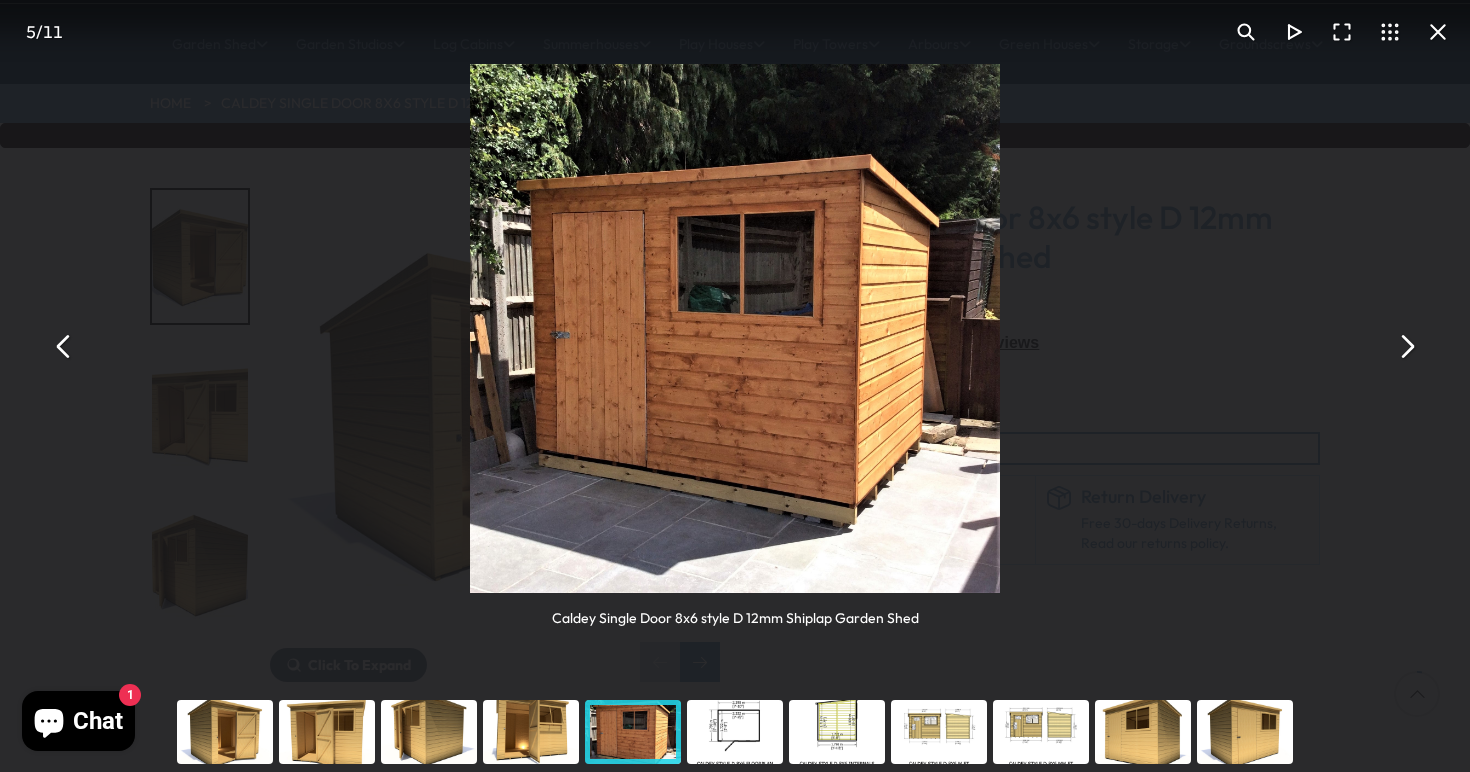 click at bounding box center [734, 328] 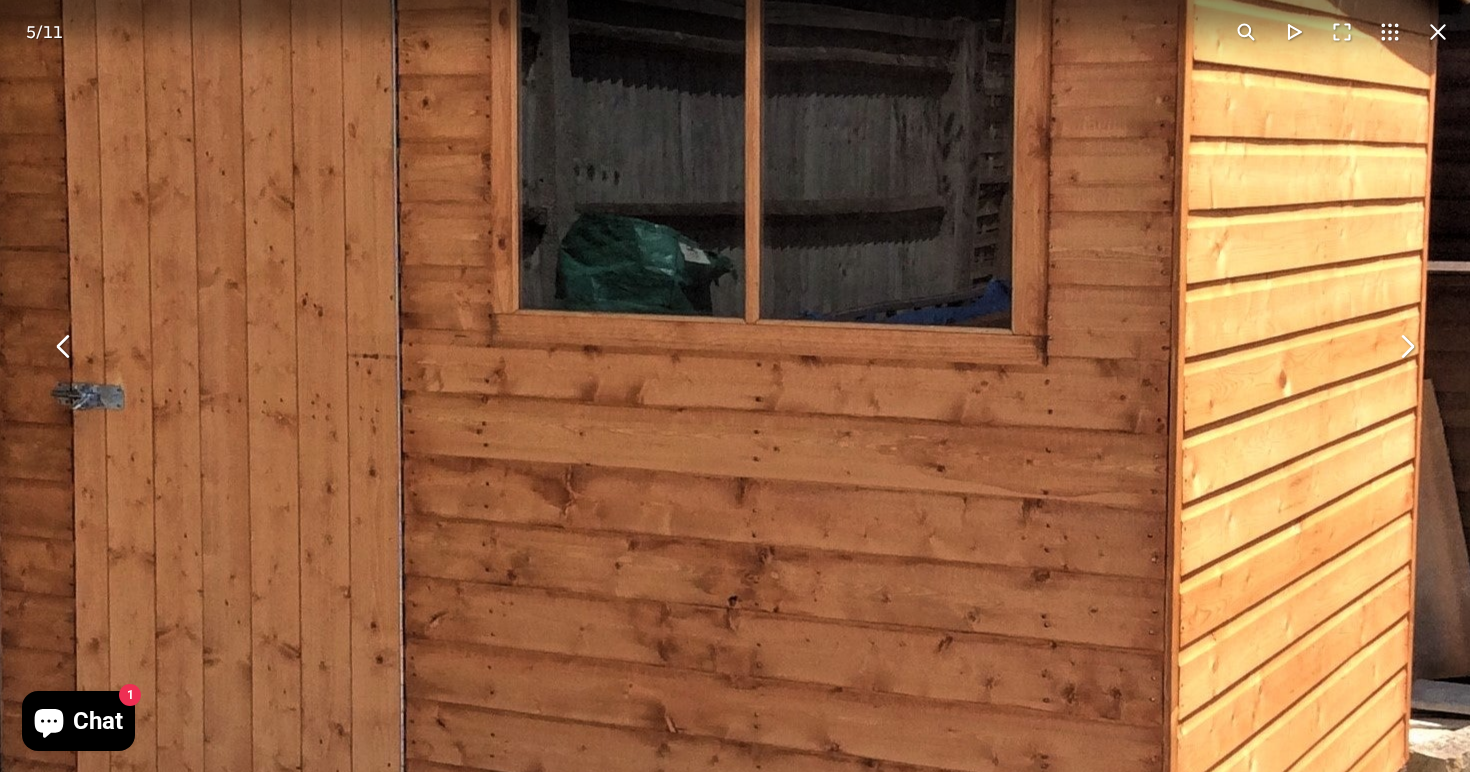 drag, startPoint x: 518, startPoint y: 217, endPoint x: 861, endPoint y: 360, distance: 371.6154 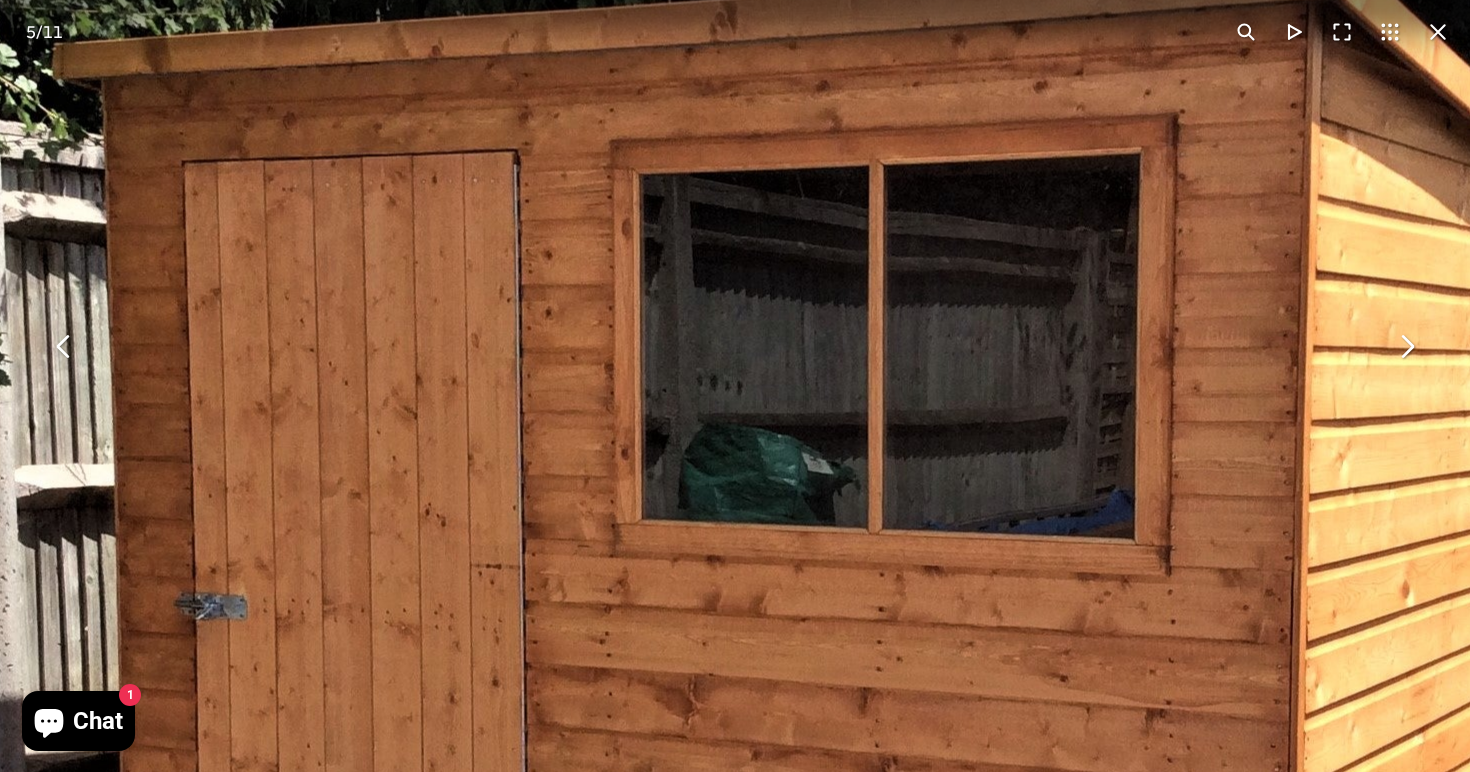 drag, startPoint x: 580, startPoint y: 321, endPoint x: 636, endPoint y: 459, distance: 148.92952 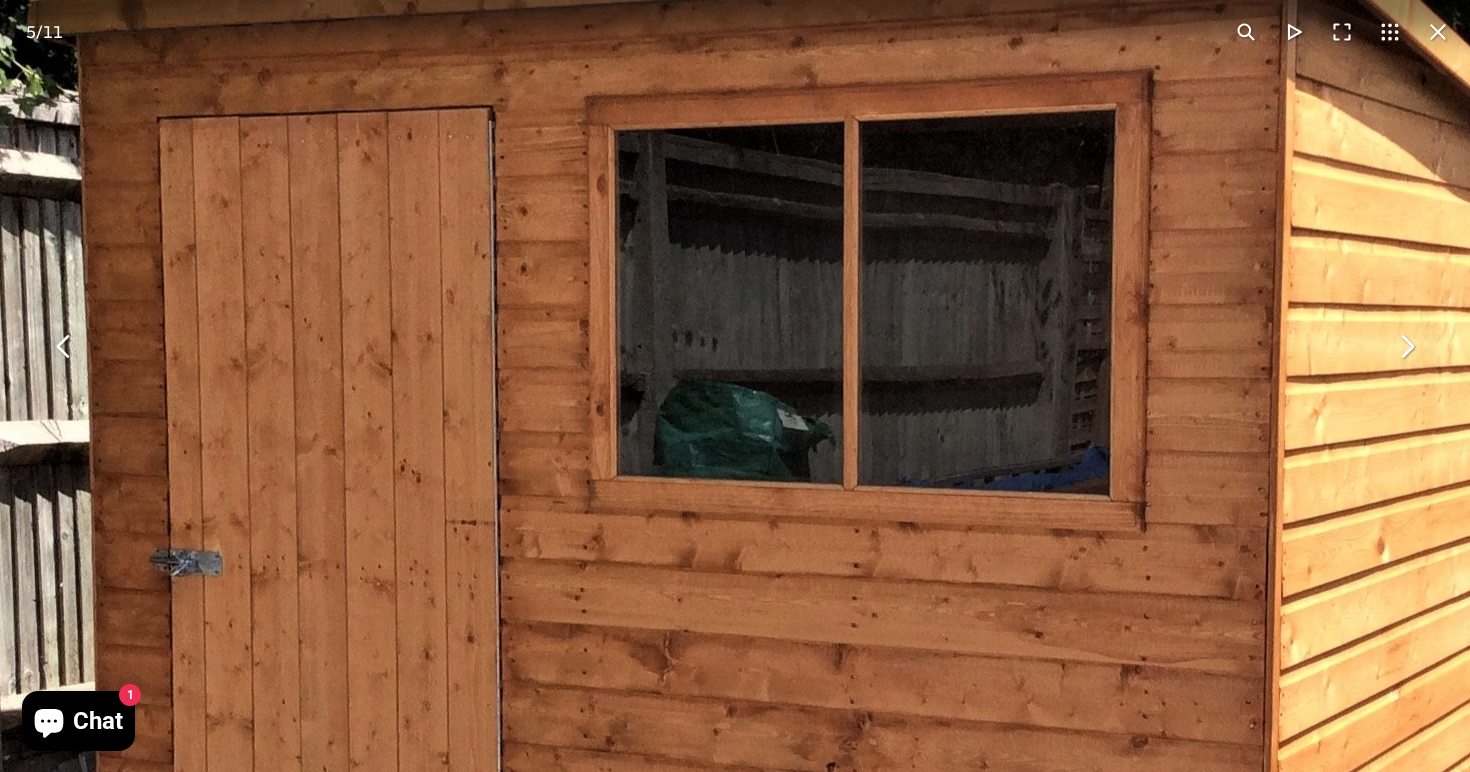 drag, startPoint x: 716, startPoint y: 540, endPoint x: 695, endPoint y: 504, distance: 41.677334 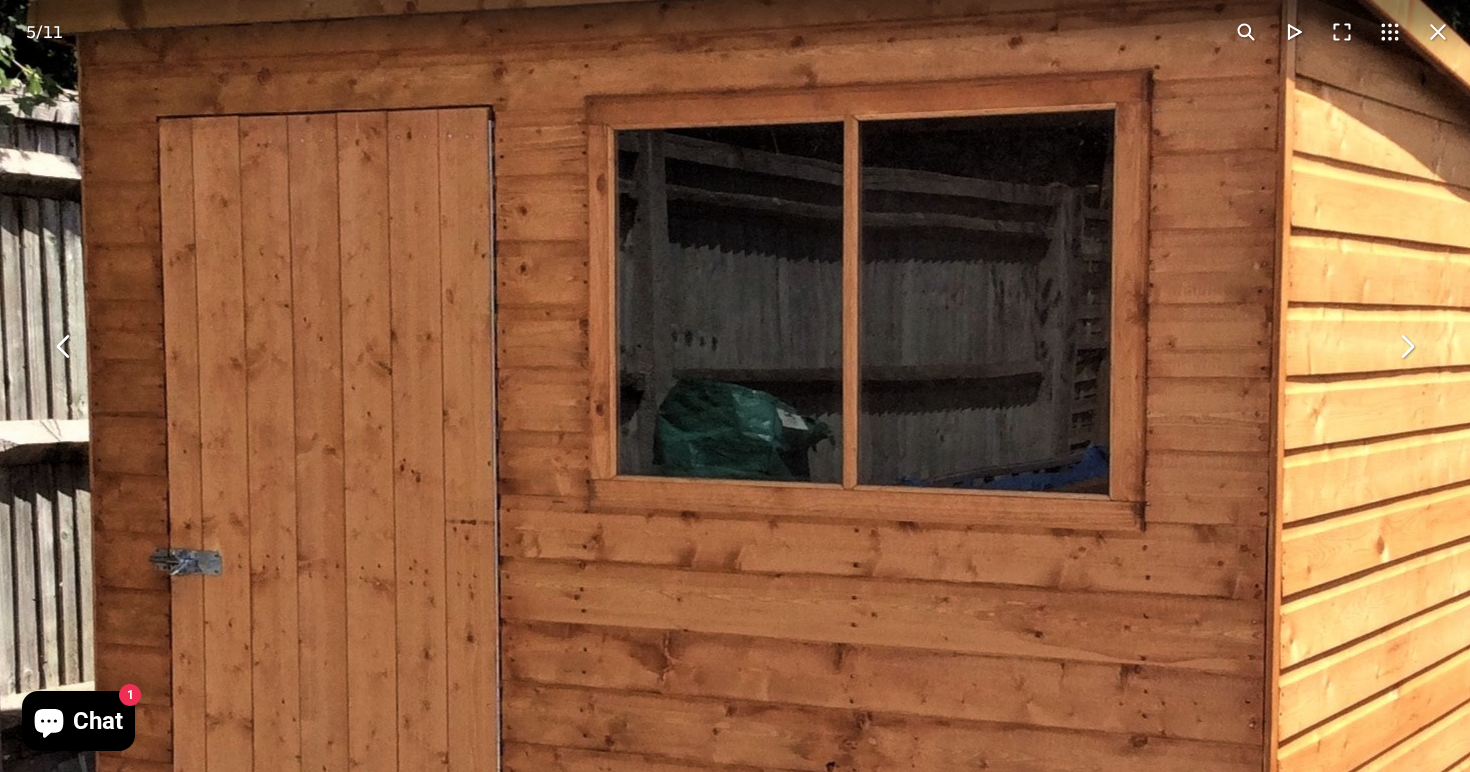 click at bounding box center (1438, 32) 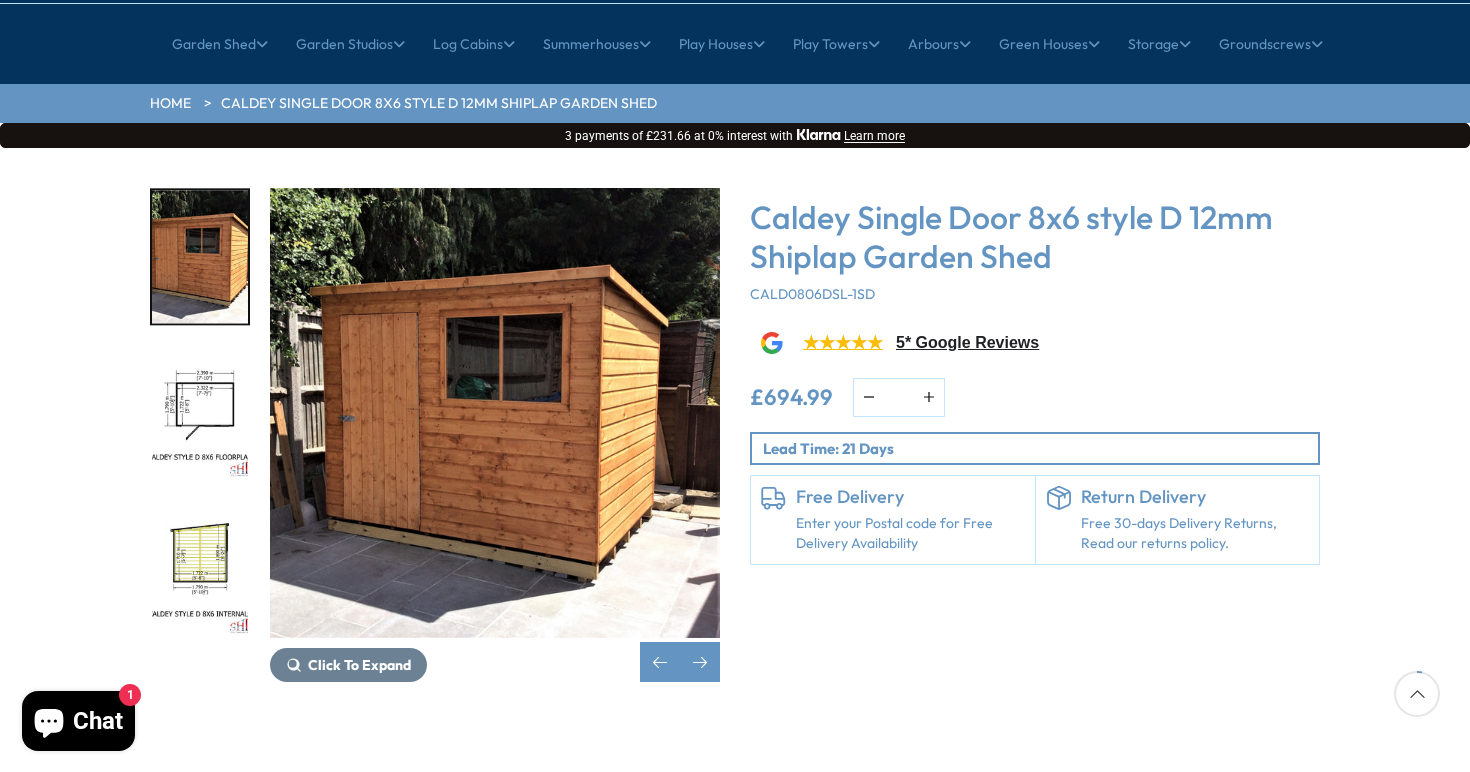 click at bounding box center (200, 413) 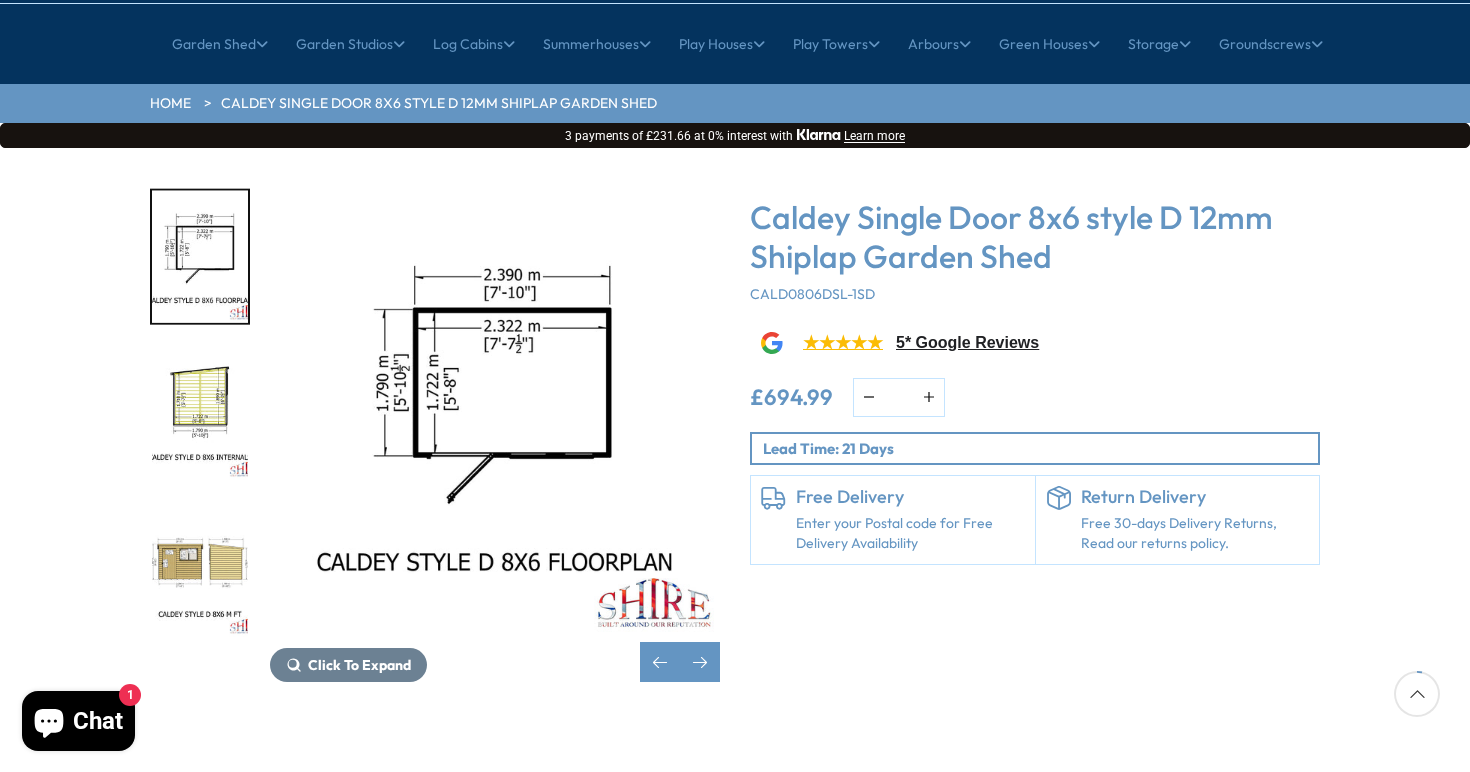 click at bounding box center (200, 413) 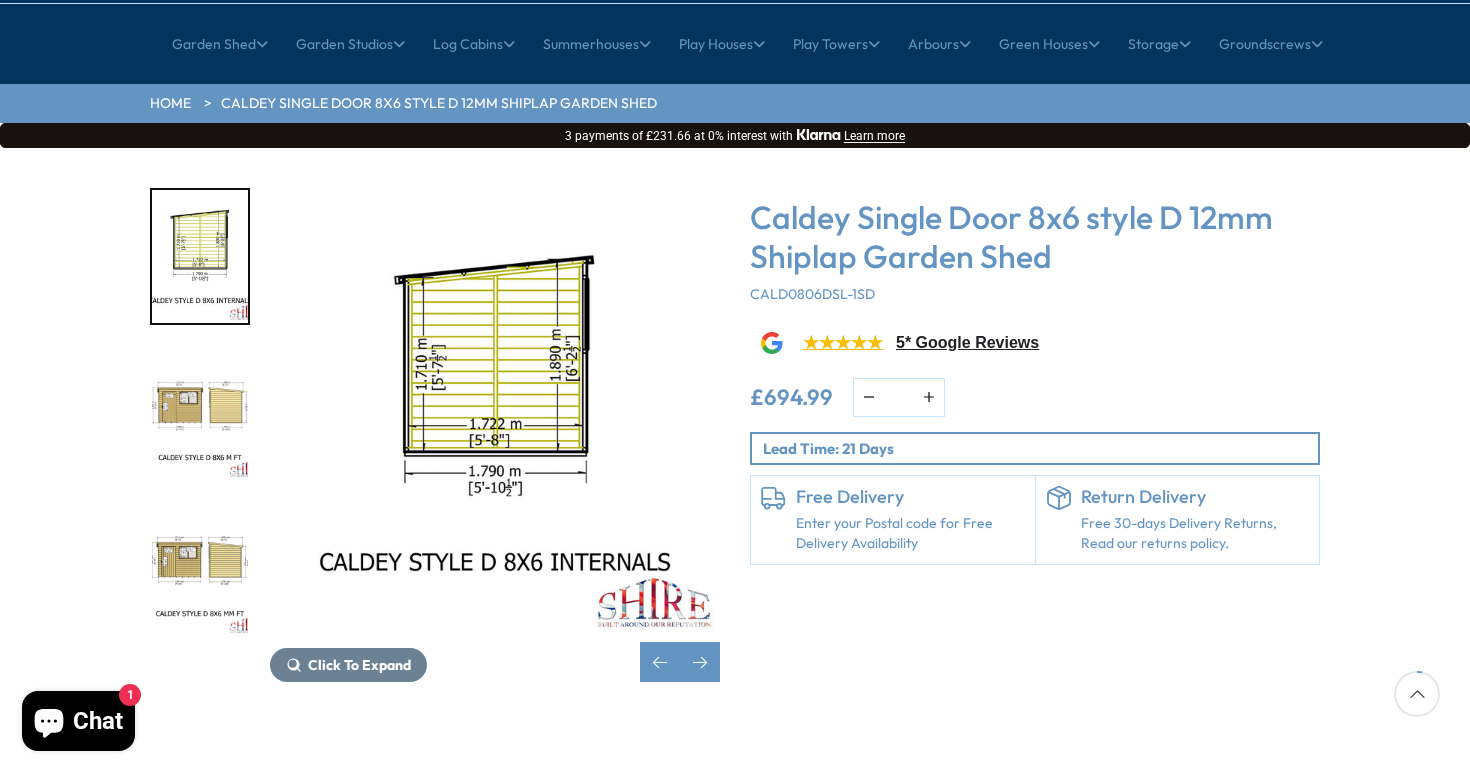 click at bounding box center [200, 413] 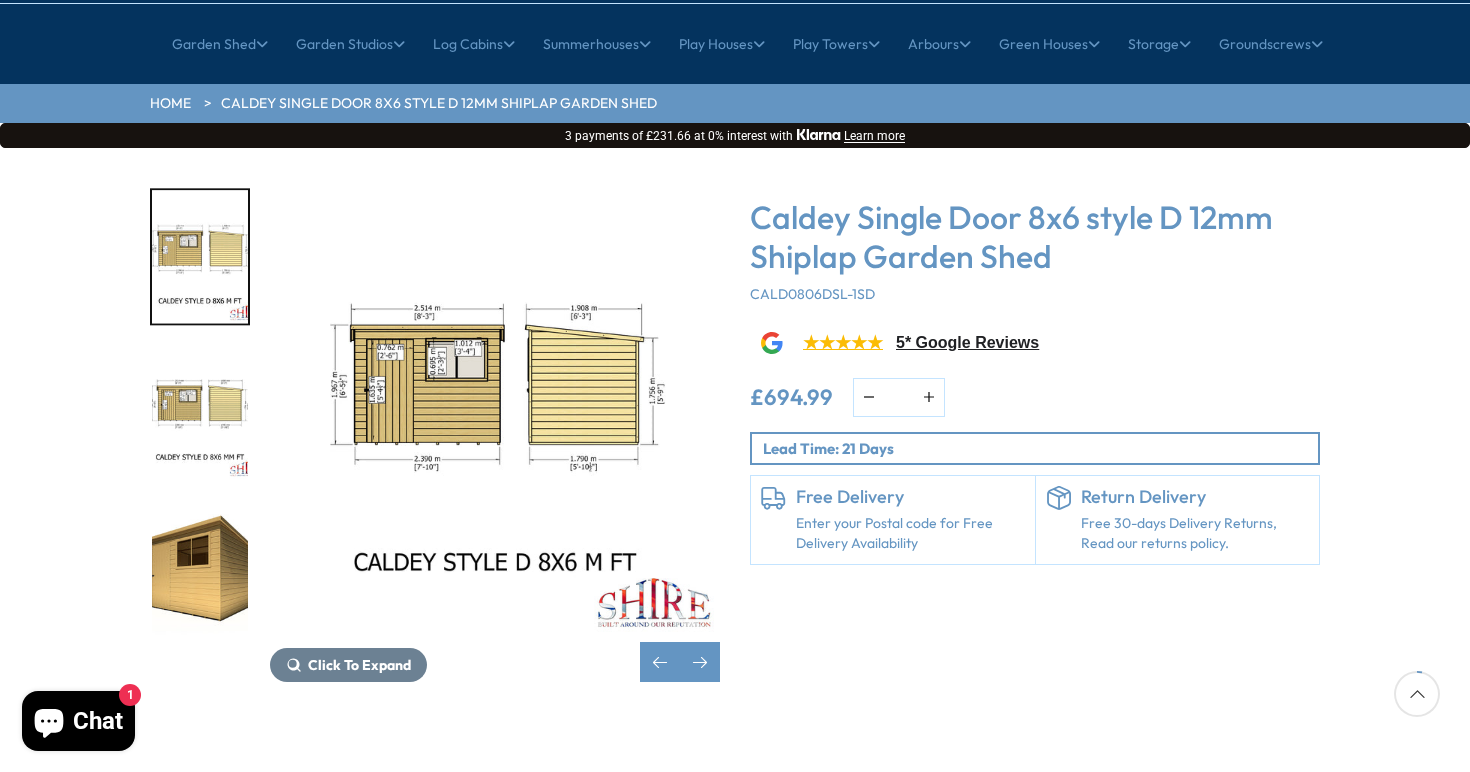 click at bounding box center (495, 413) 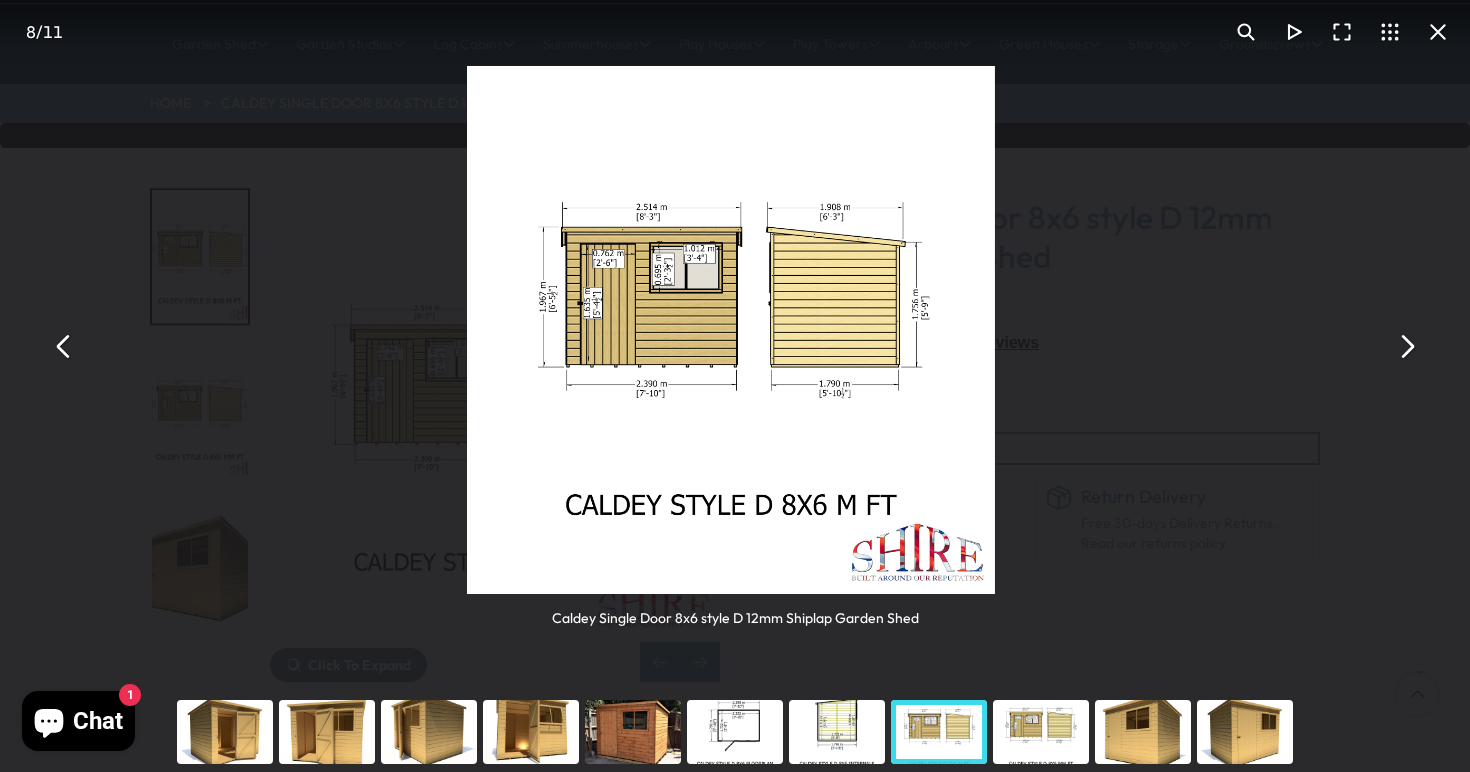 click at bounding box center [731, 330] 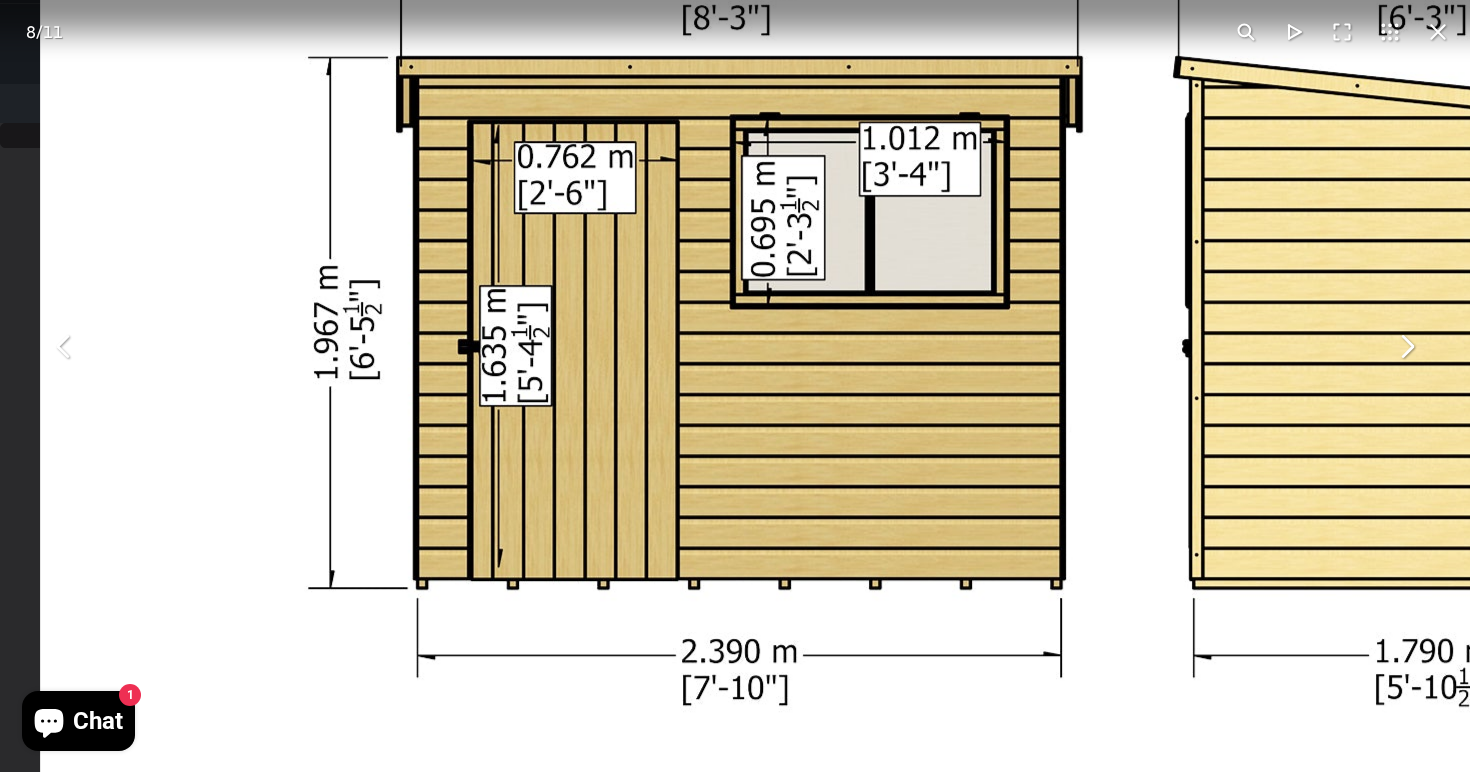 drag, startPoint x: 657, startPoint y: 265, endPoint x: 655, endPoint y: 475, distance: 210.00952 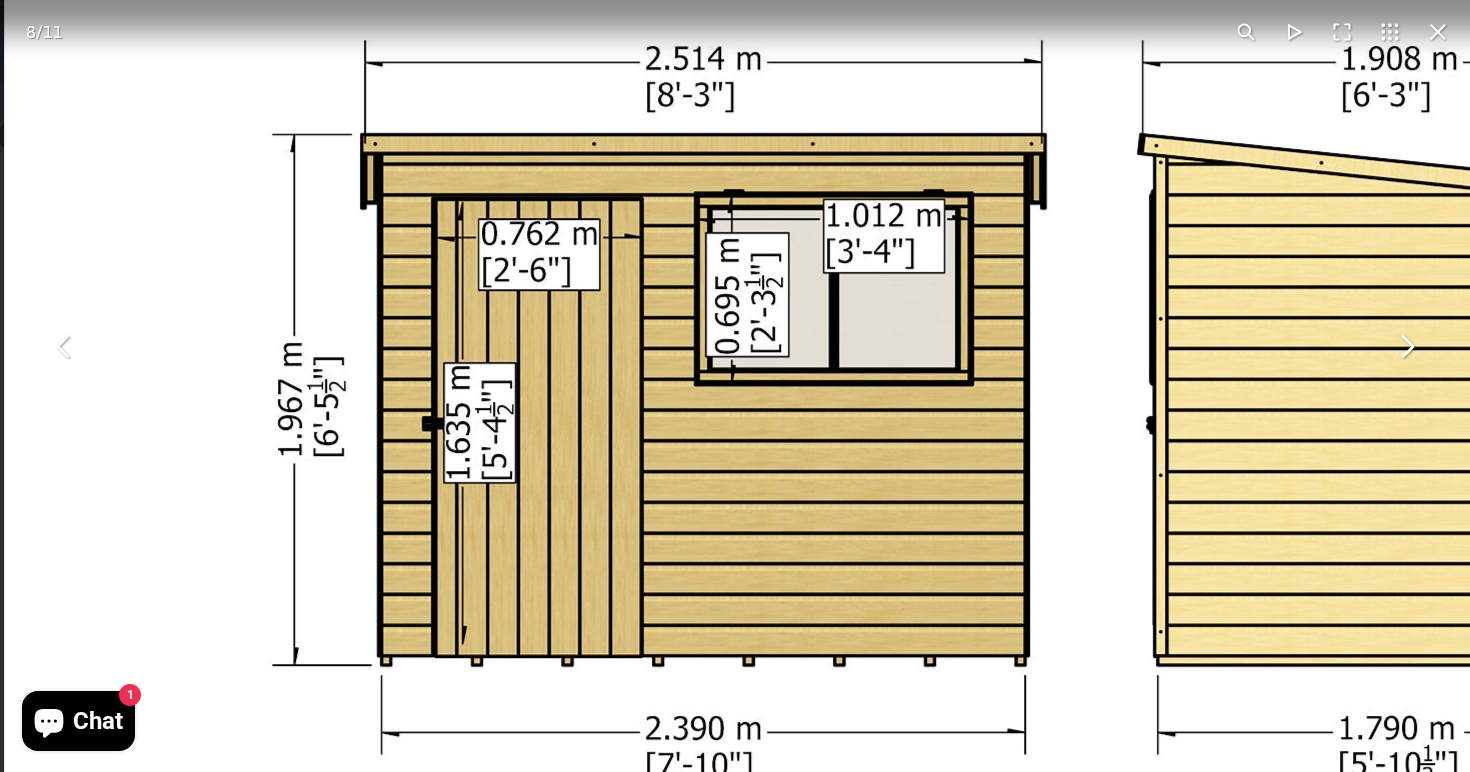 drag, startPoint x: 776, startPoint y: 421, endPoint x: 740, endPoint y: 498, distance: 85 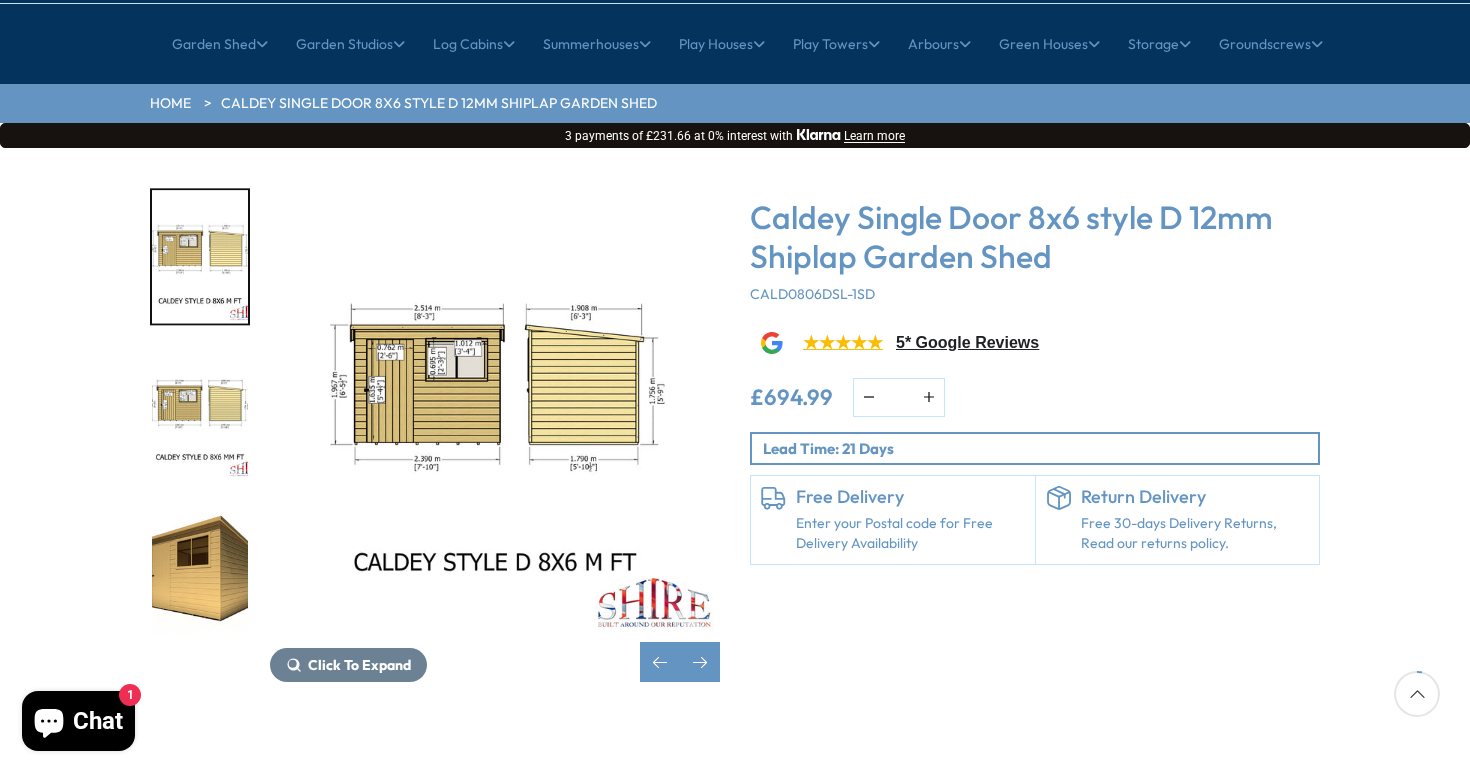 click at bounding box center [200, 570] 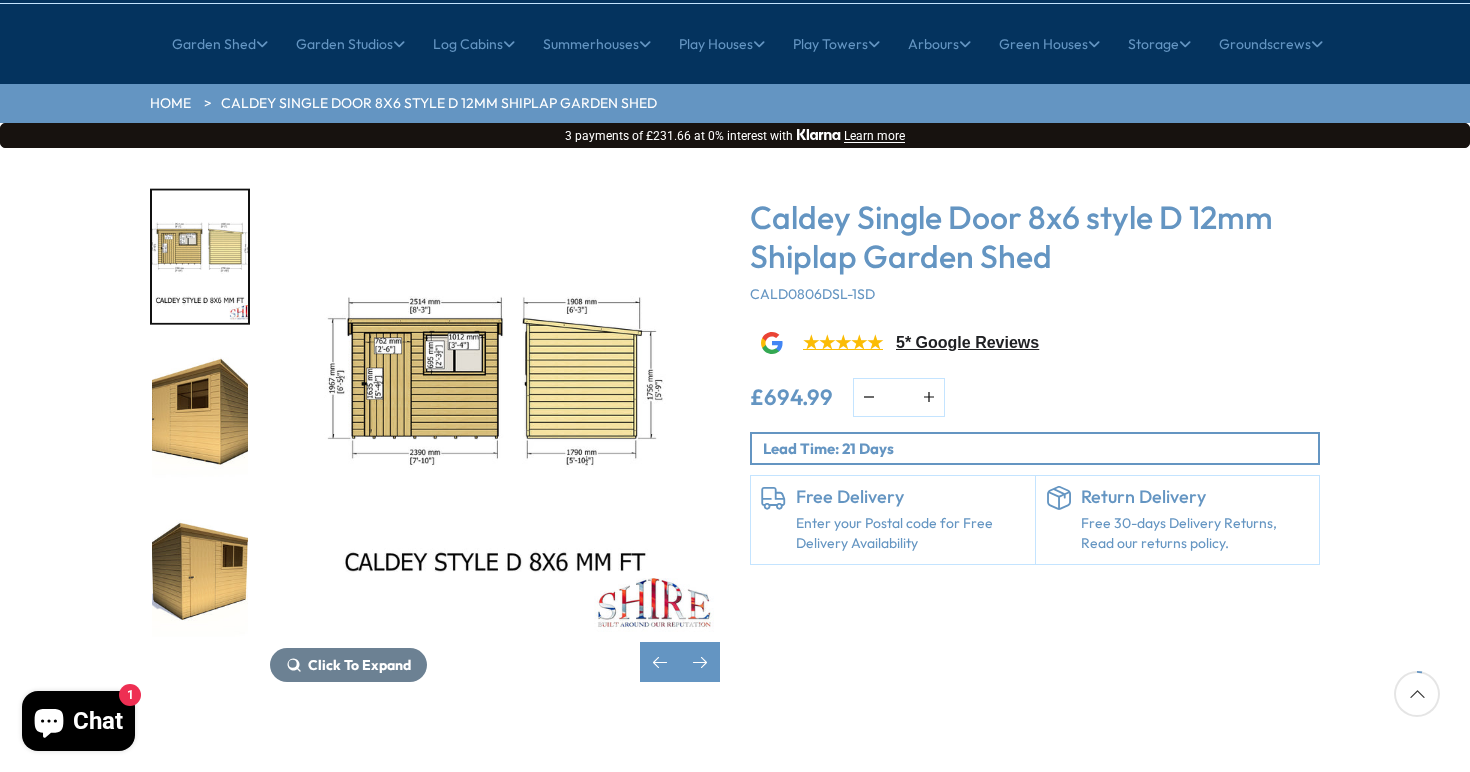 click at bounding box center (200, 413) 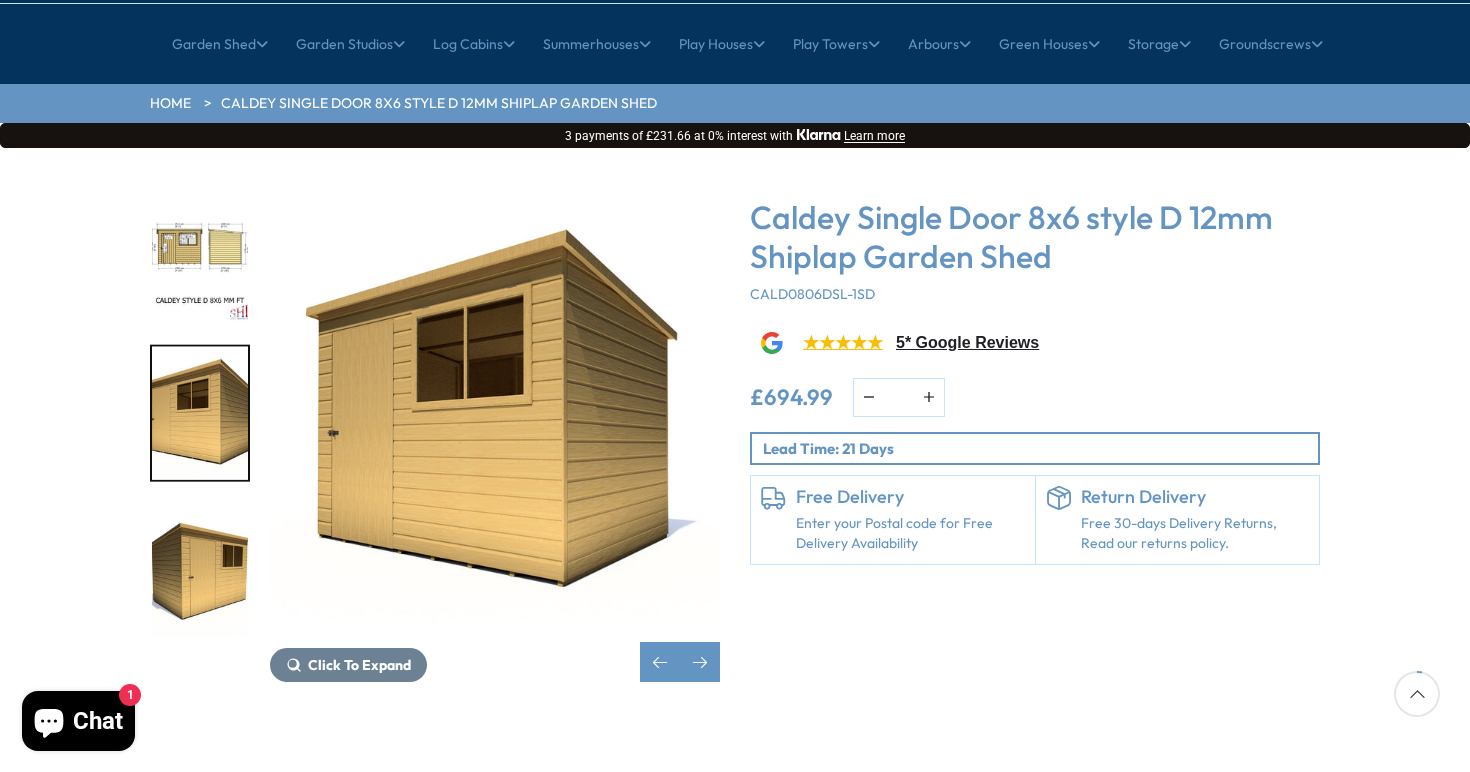 click at bounding box center [200, 570] 